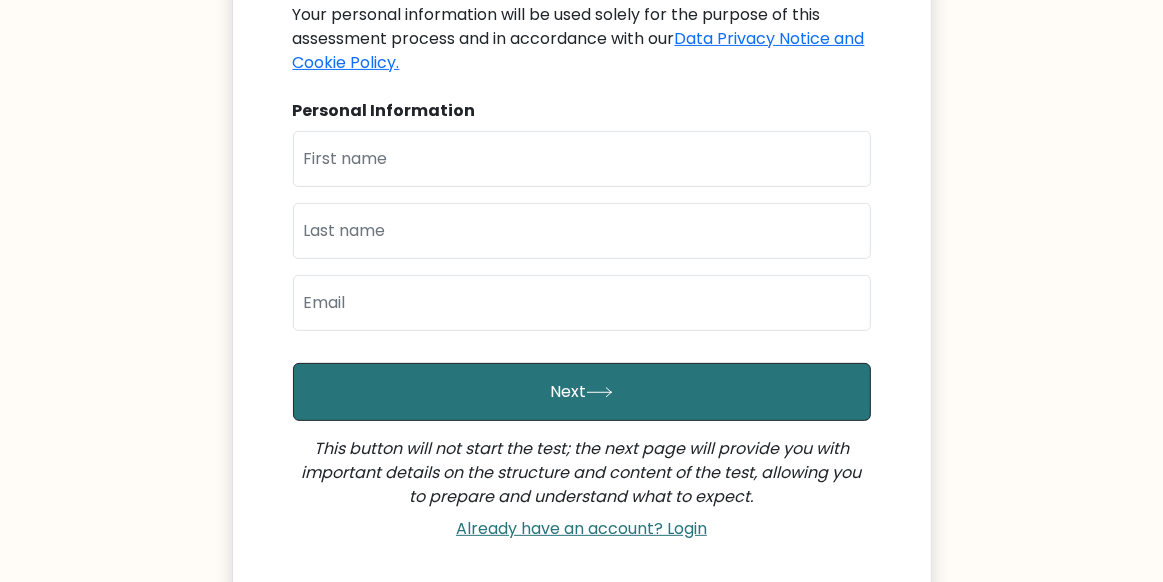 scroll, scrollTop: 356, scrollLeft: 0, axis: vertical 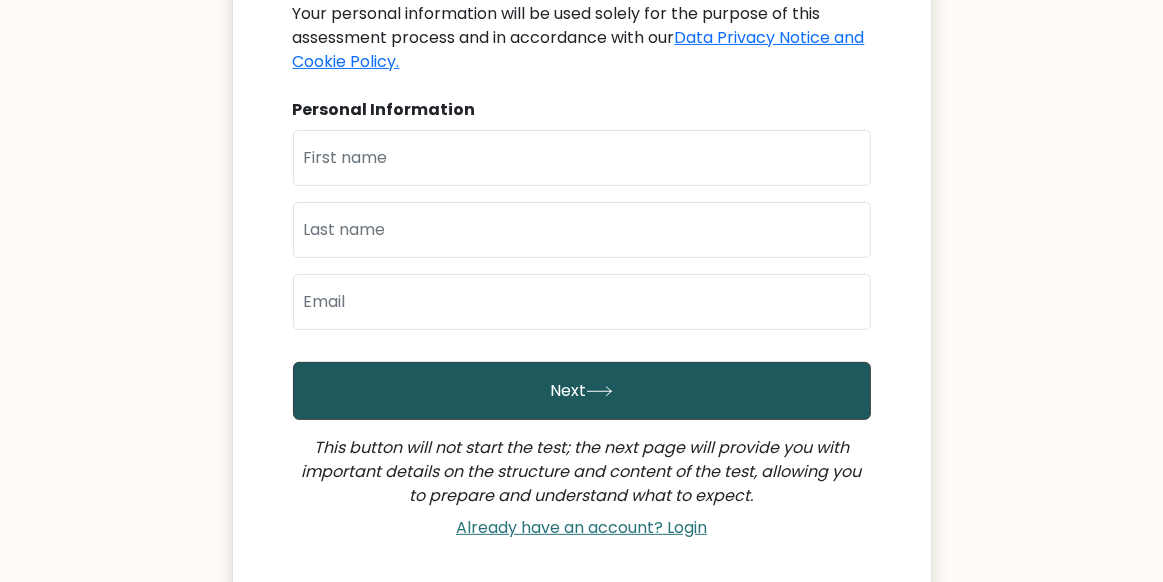 click on "Next" at bounding box center (582, 391) 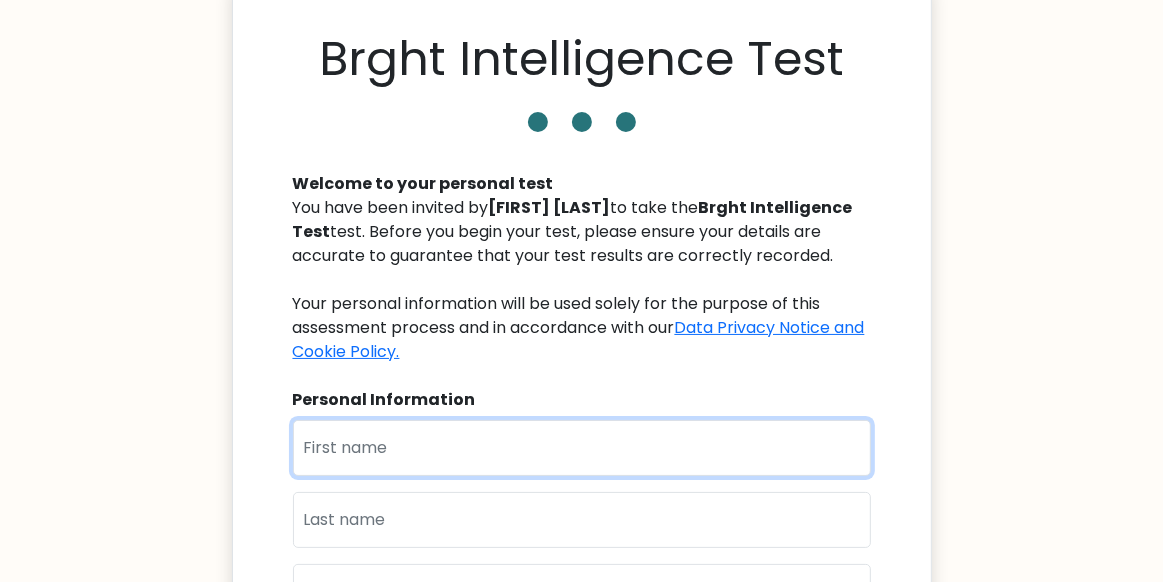 scroll, scrollTop: 0, scrollLeft: 0, axis: both 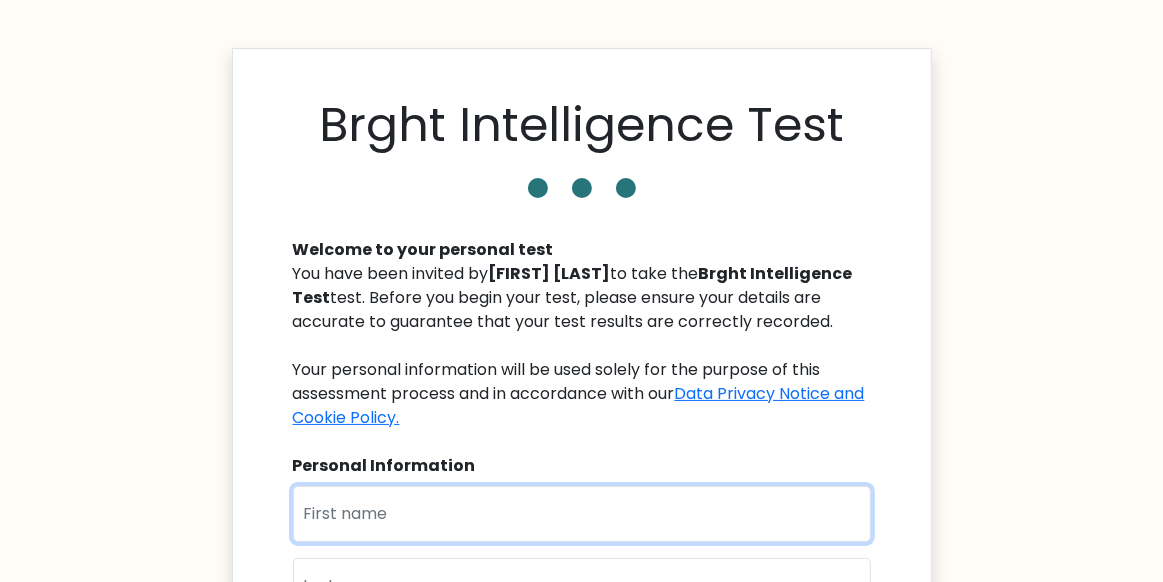 click at bounding box center [582, 514] 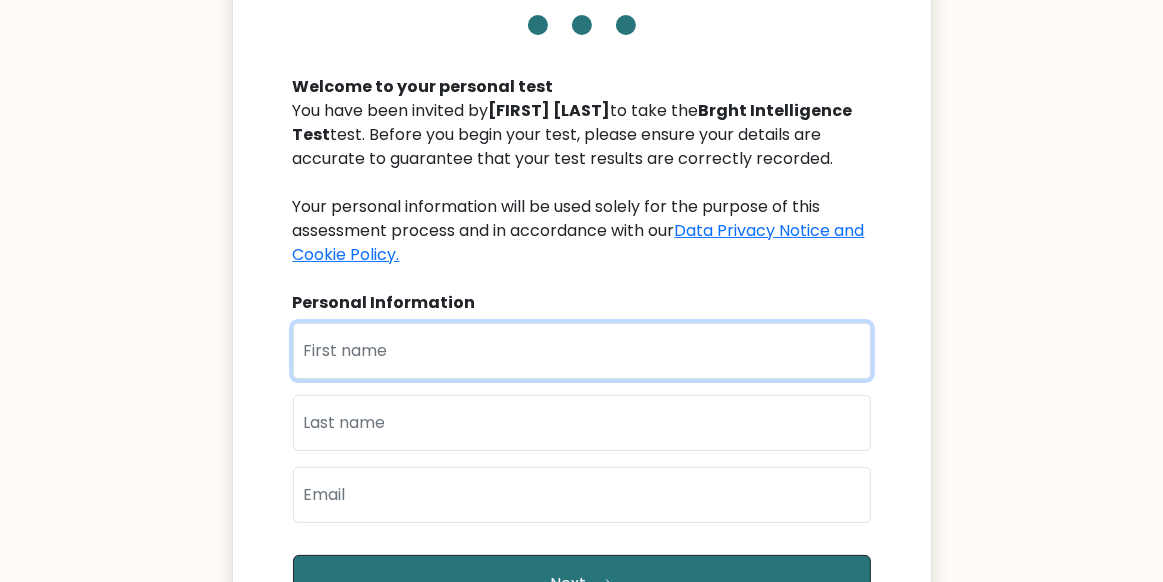 scroll, scrollTop: 166, scrollLeft: 0, axis: vertical 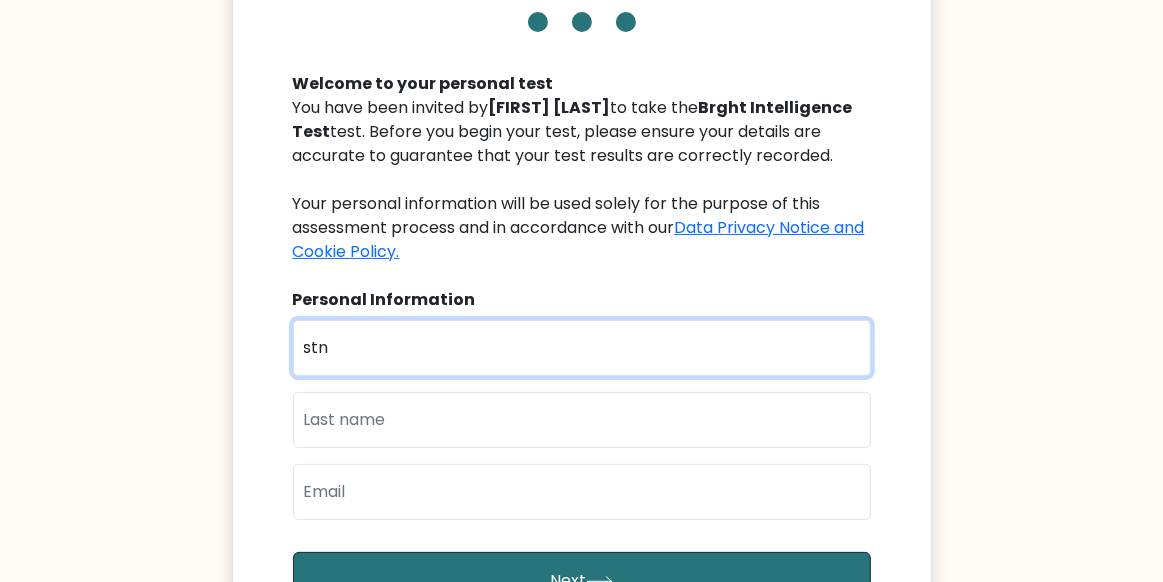 type on "stn" 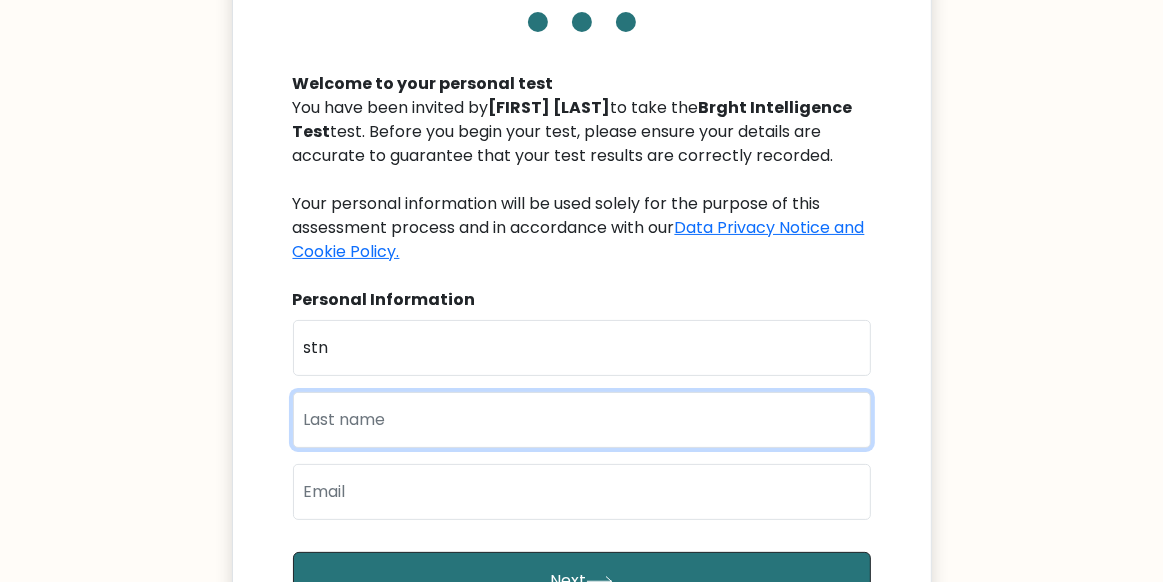 click at bounding box center (582, 420) 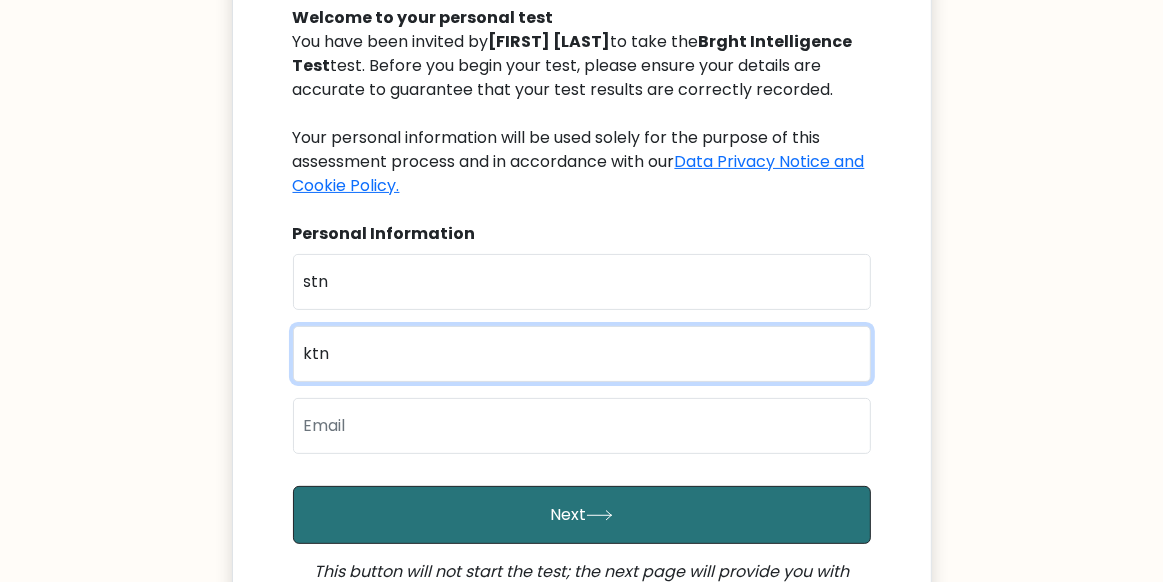 scroll, scrollTop: 233, scrollLeft: 0, axis: vertical 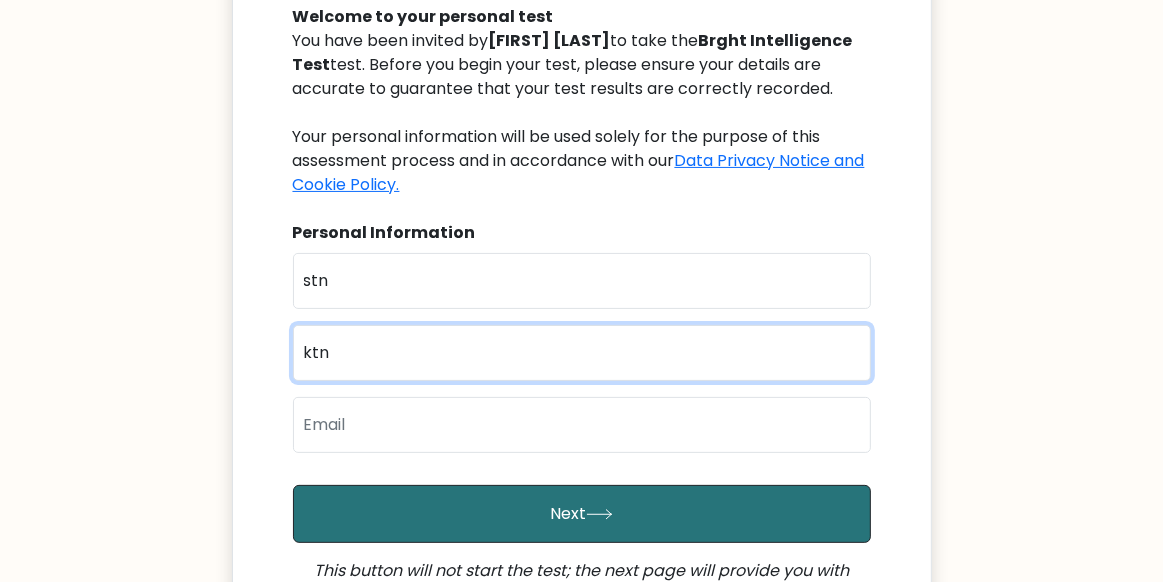 type on "ktn" 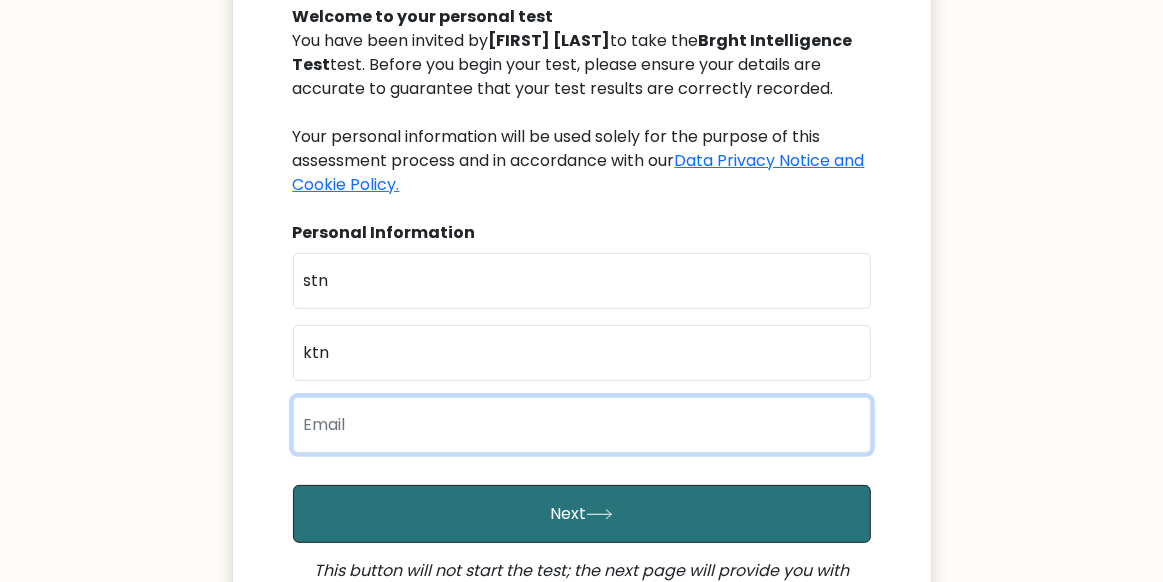 click at bounding box center (582, 425) 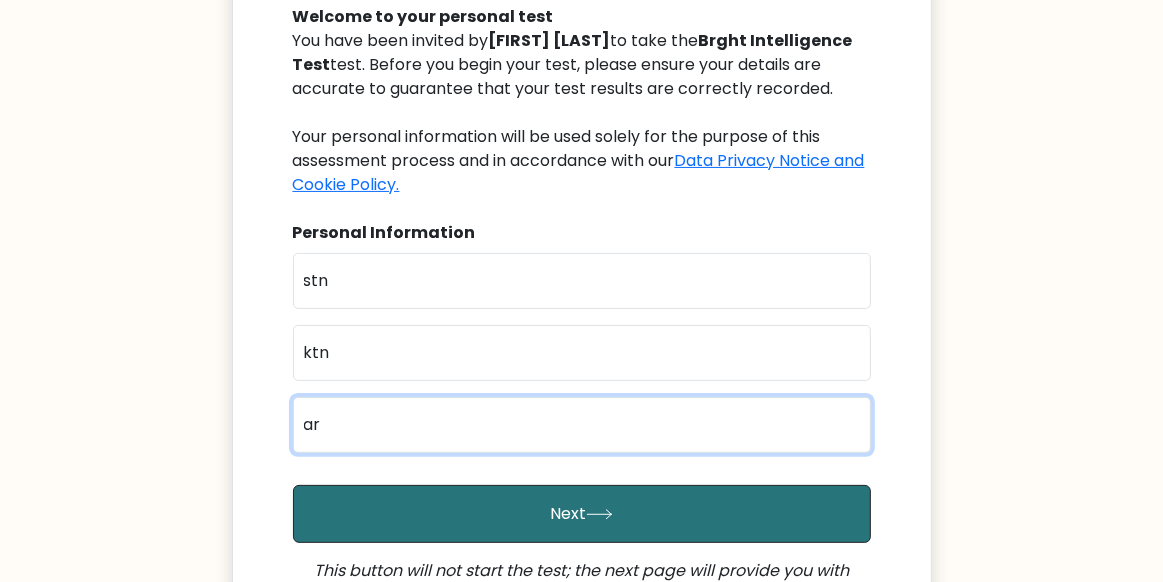 type on "a" 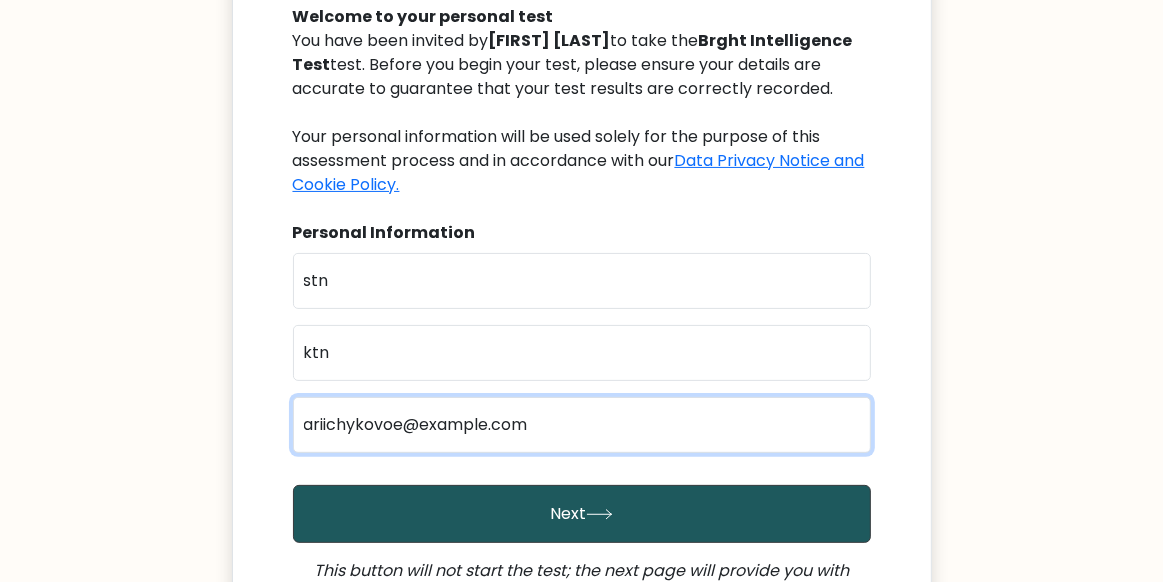 type on "ariichykovoe@gmail.com" 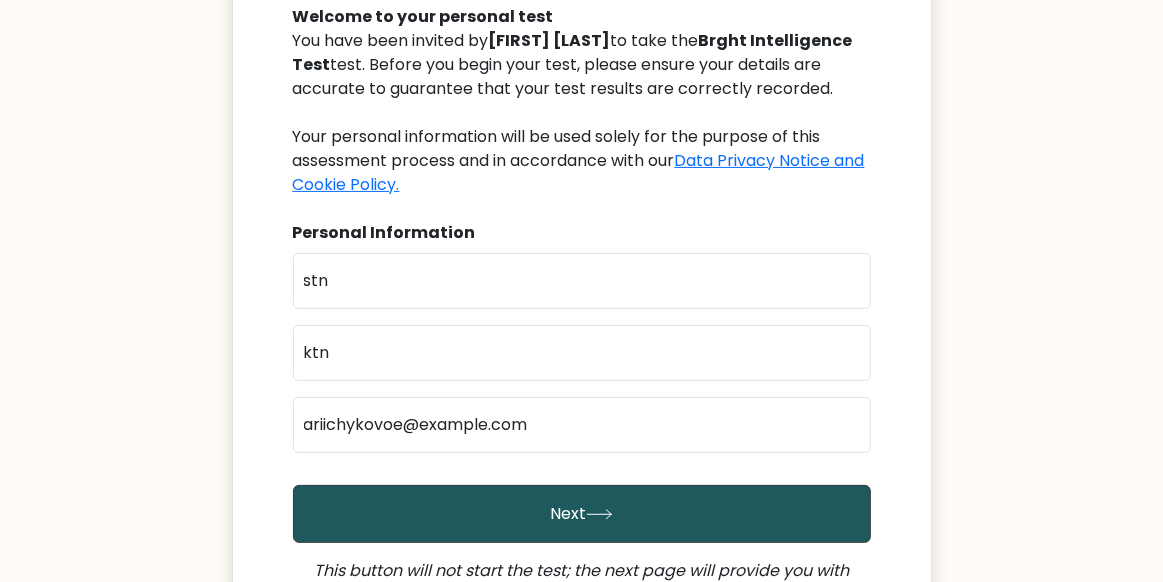 click on "Next" at bounding box center (582, 514) 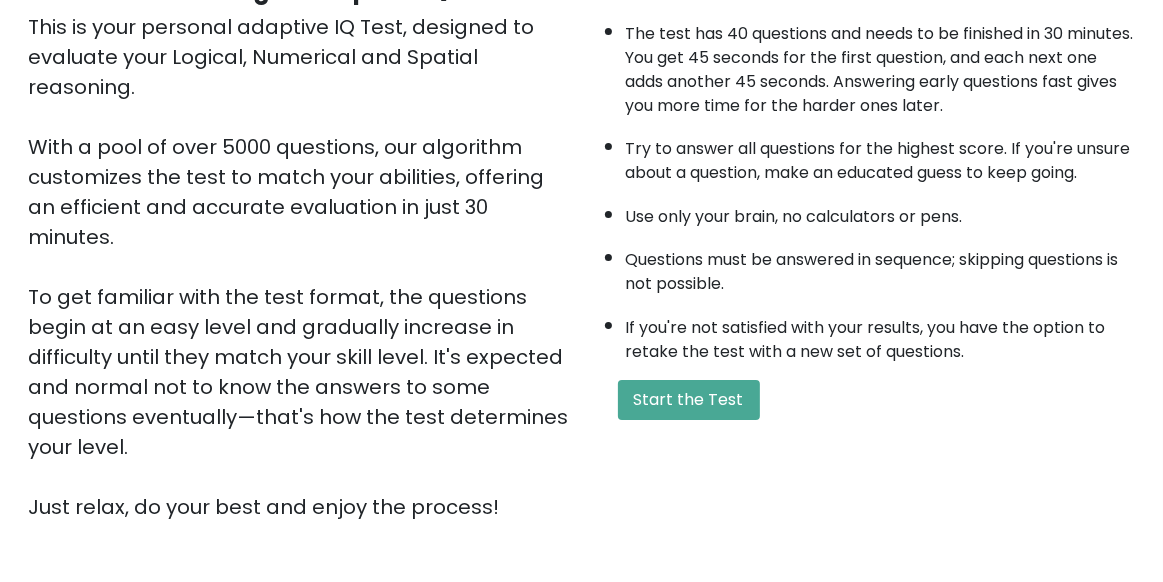 scroll, scrollTop: 394, scrollLeft: 0, axis: vertical 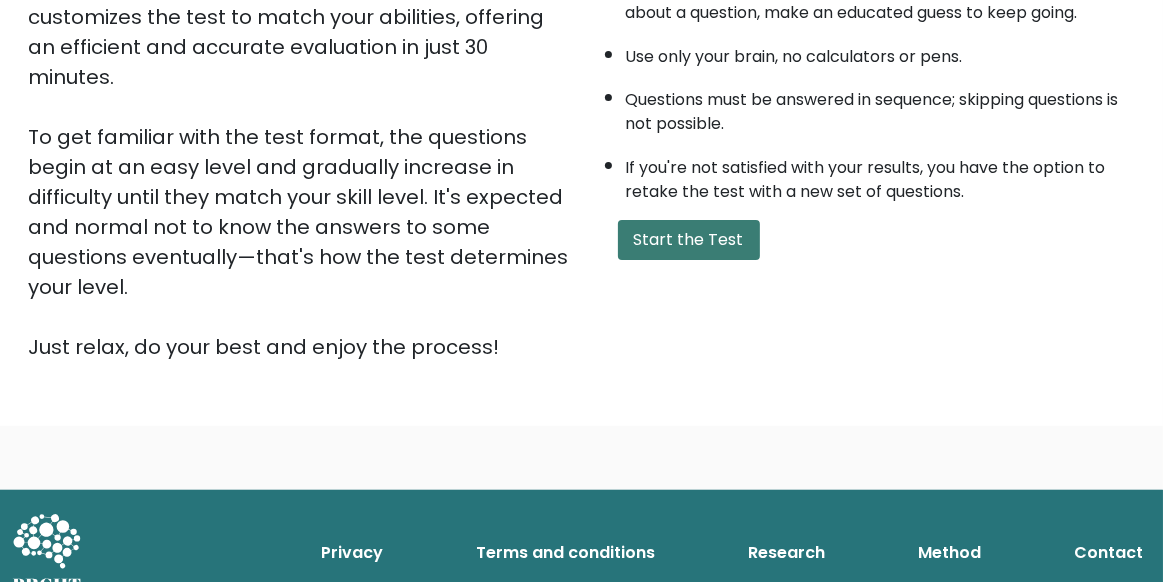 click on "Start the Test" at bounding box center (689, 240) 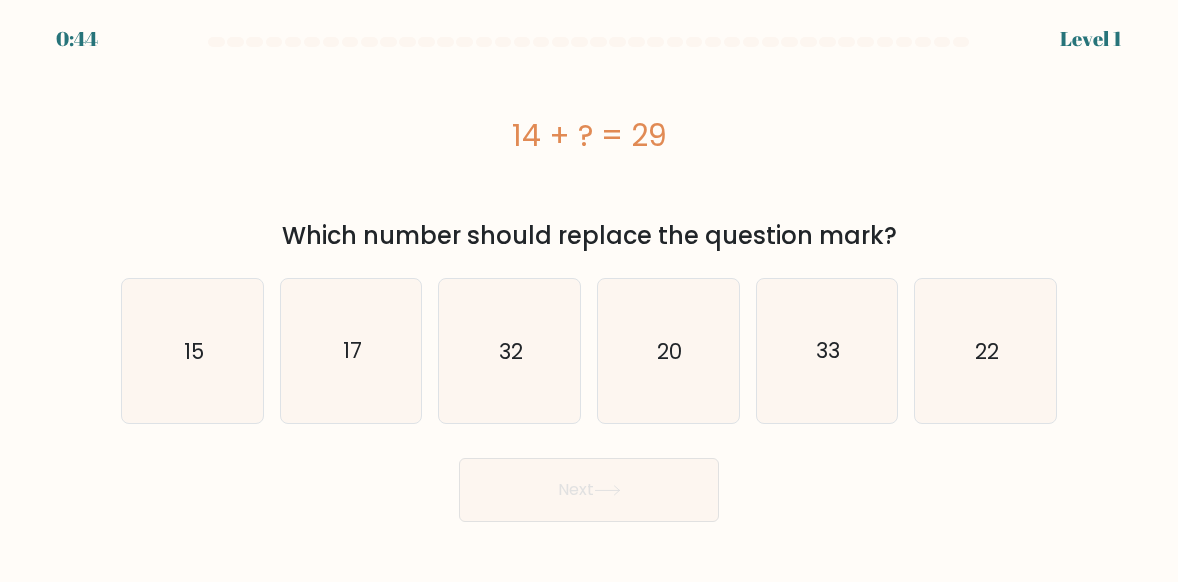 scroll, scrollTop: 0, scrollLeft: 0, axis: both 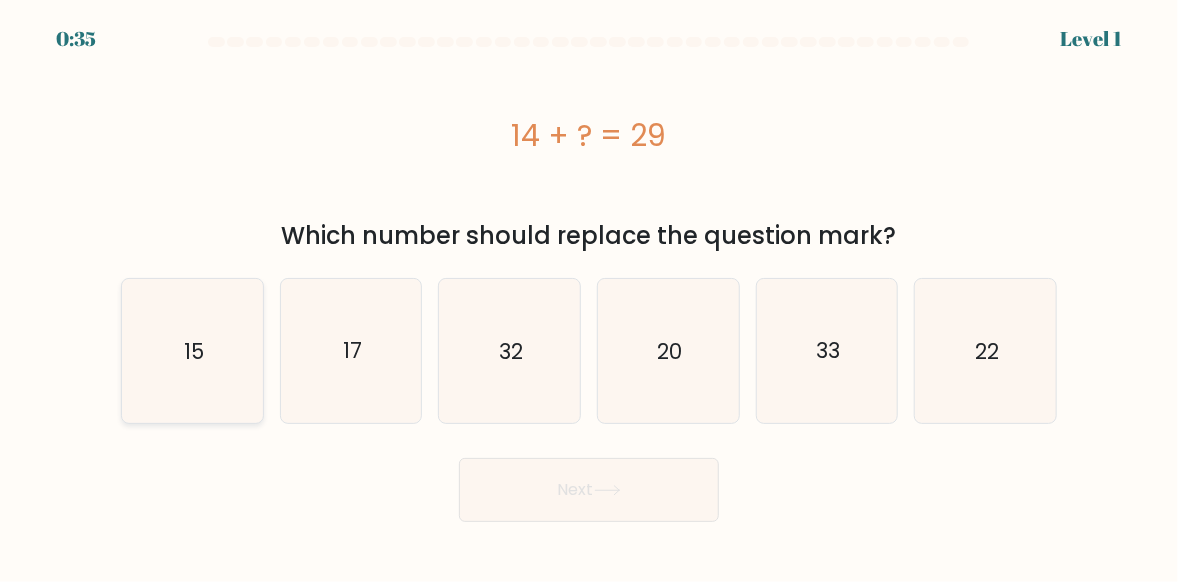 click on "15" 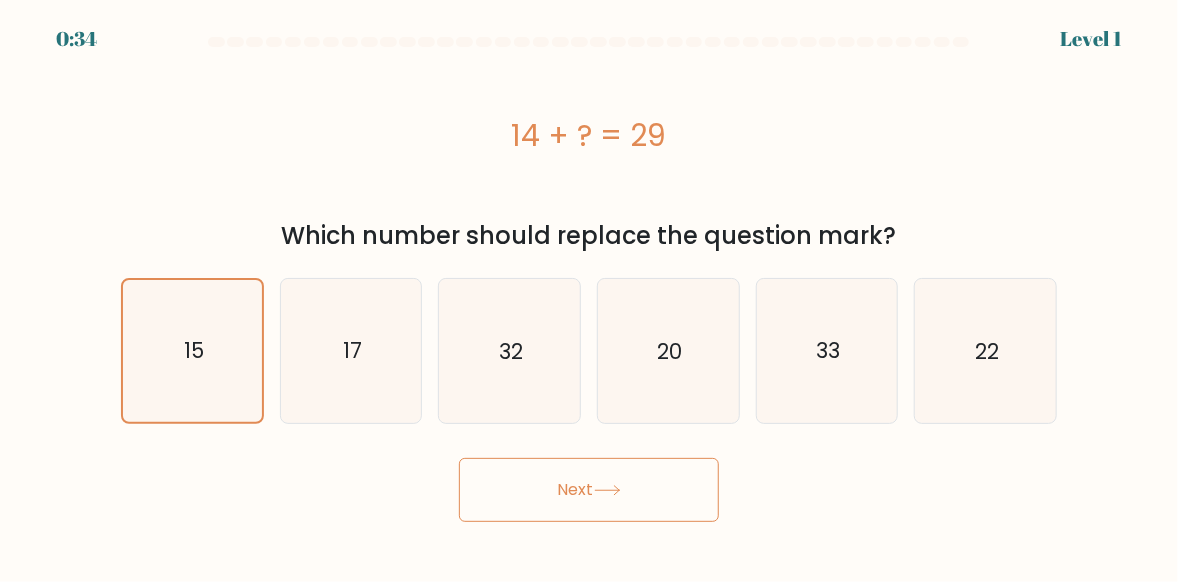 click on "Next" at bounding box center (589, 490) 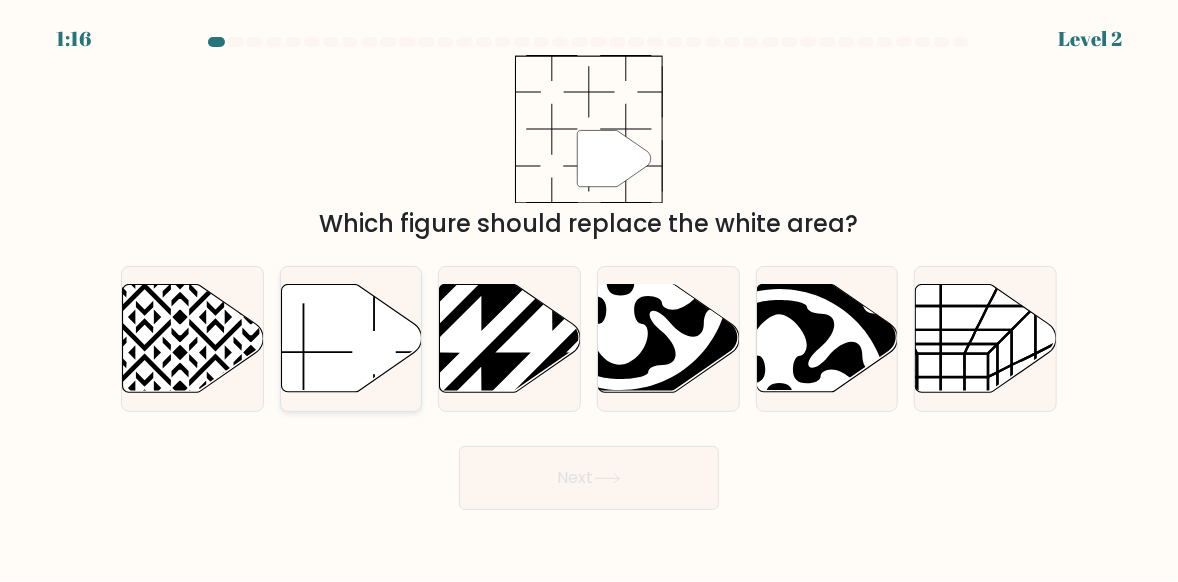 click 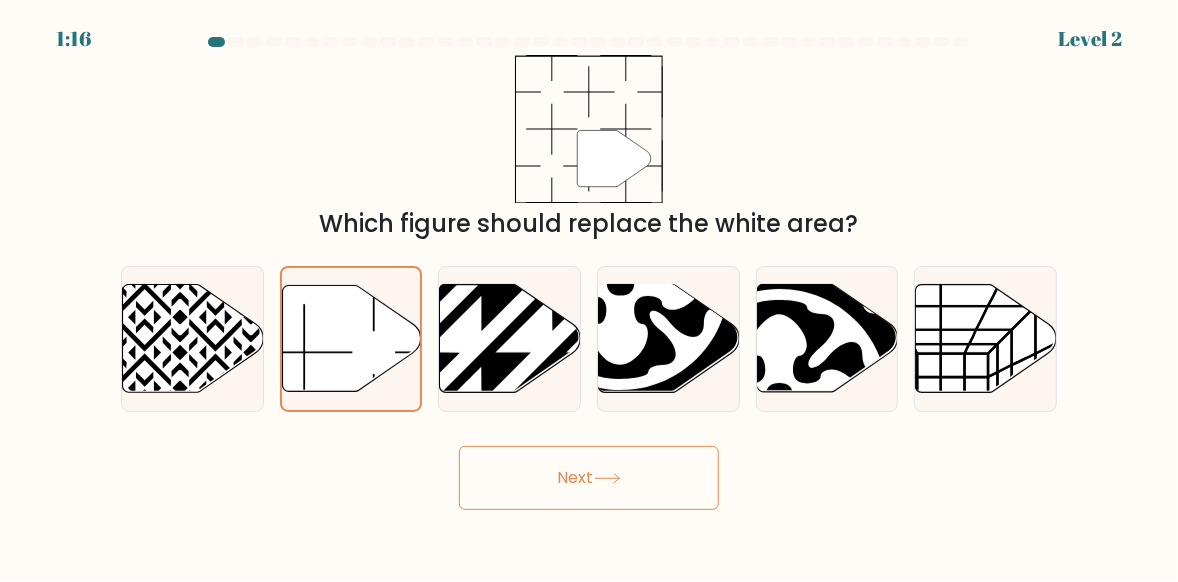 click on "Next" at bounding box center [589, 478] 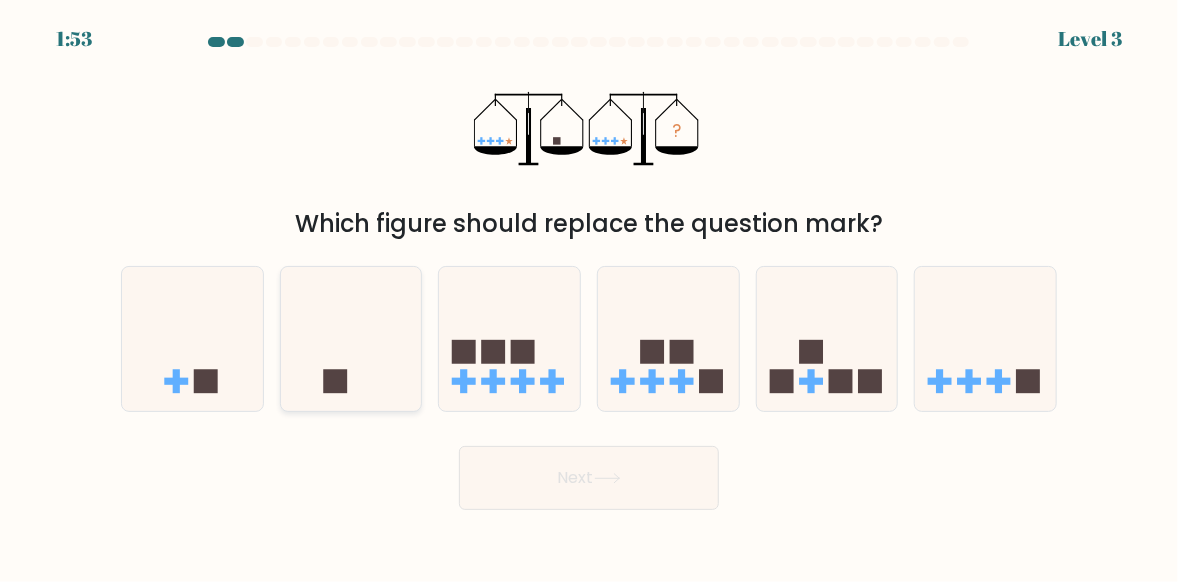 click 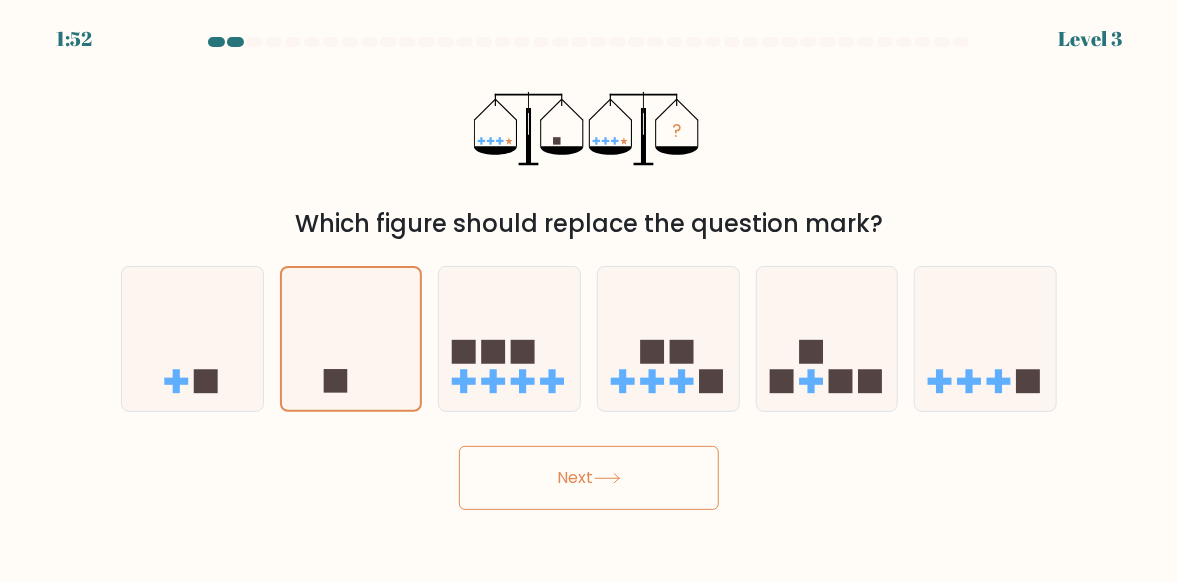click on "Next" at bounding box center [589, 478] 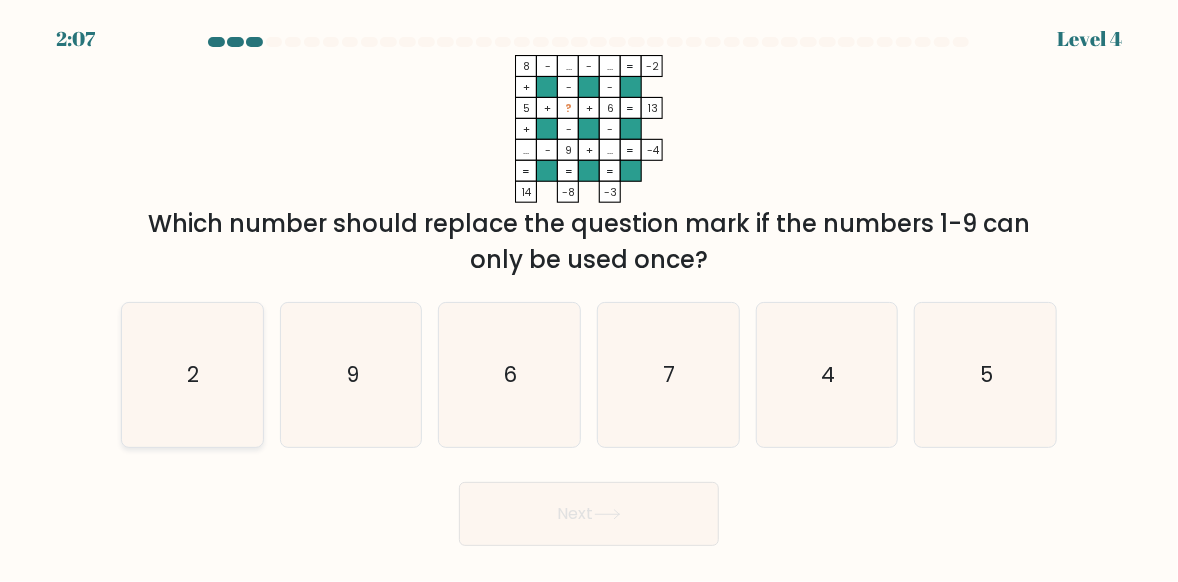 click on "2" 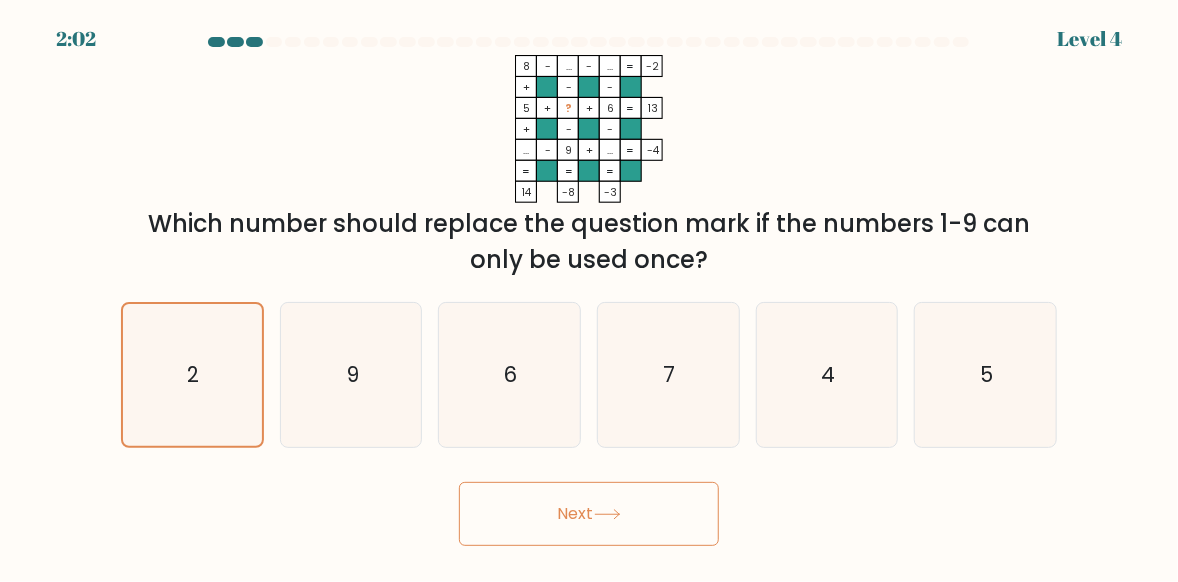 click on "Next" at bounding box center (589, 514) 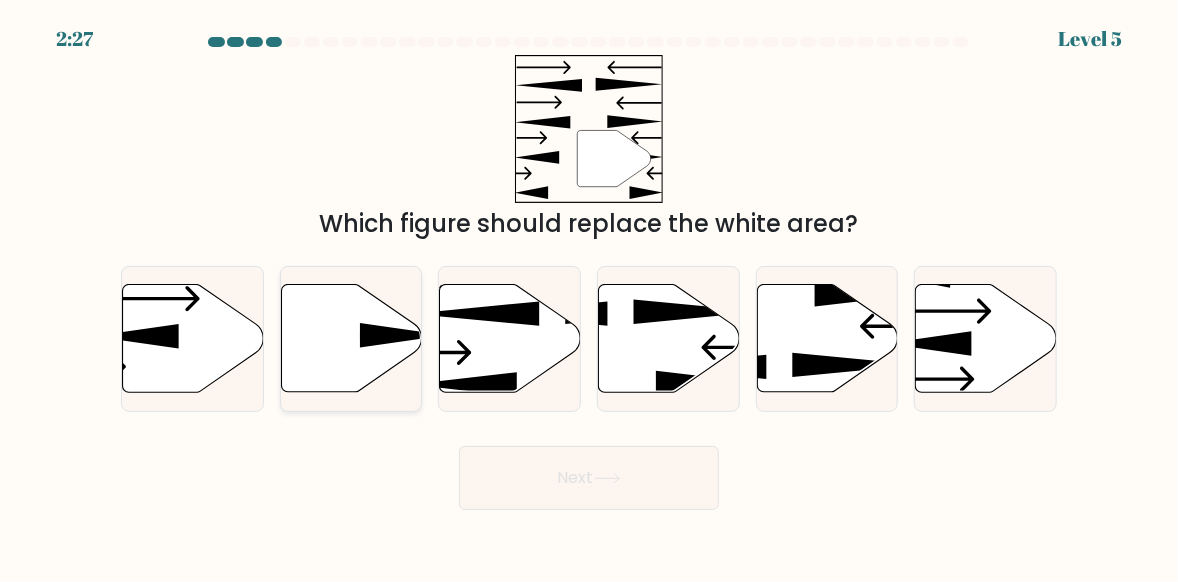click 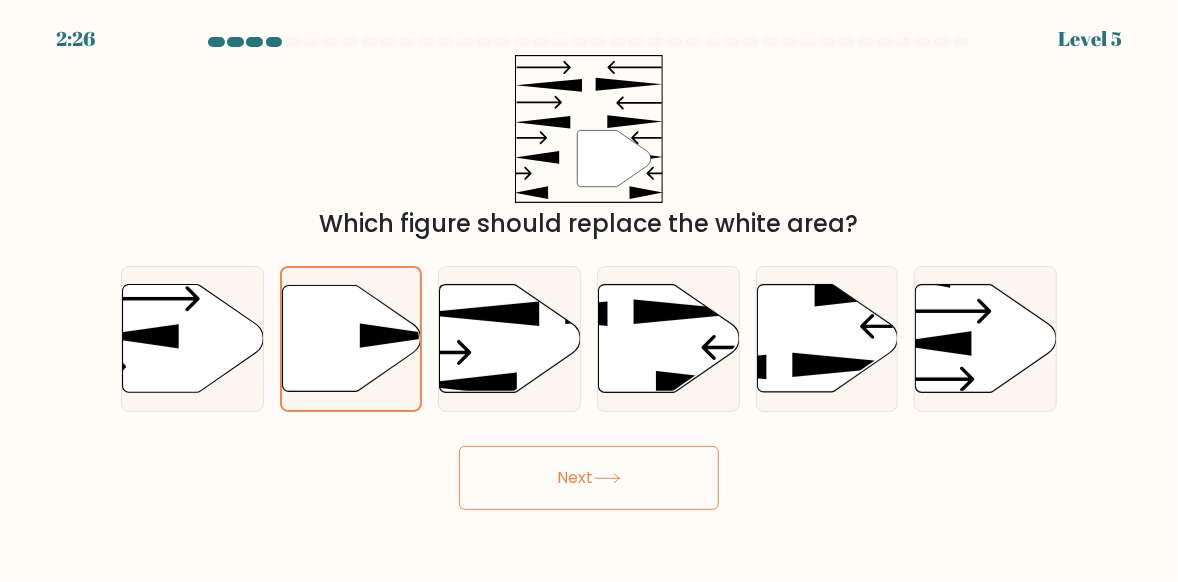 click on "Next" at bounding box center (589, 478) 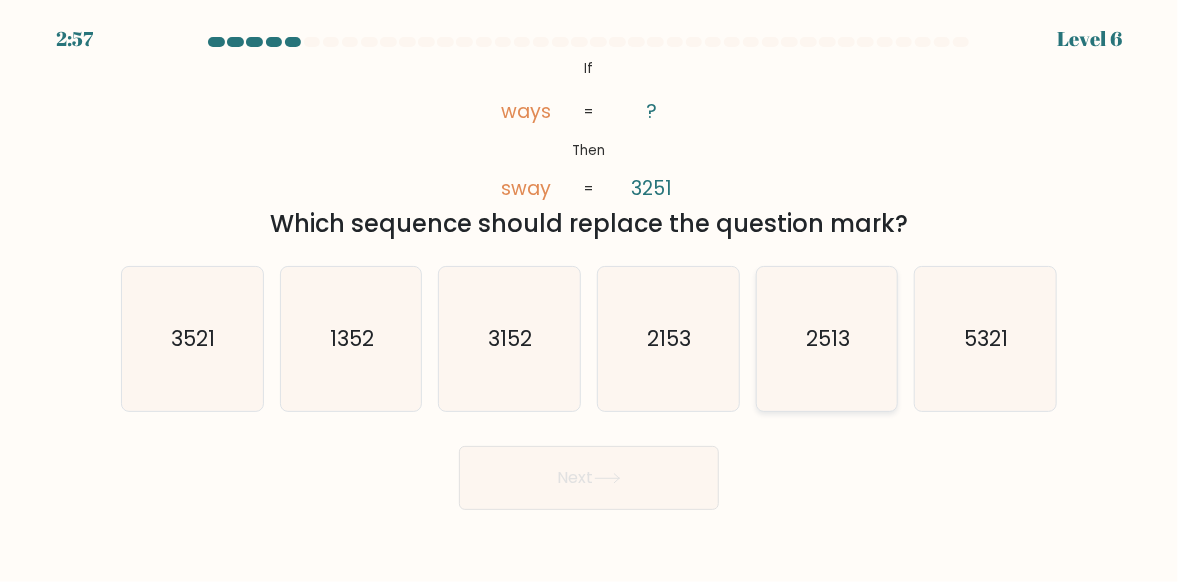 click on "2513" 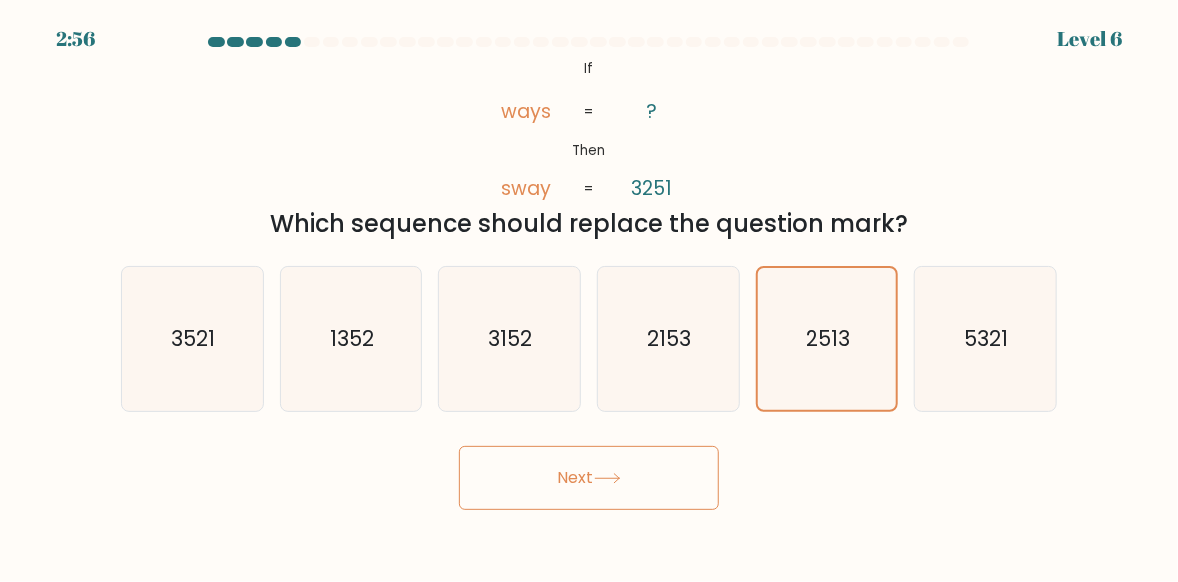 click on "Next" at bounding box center (589, 478) 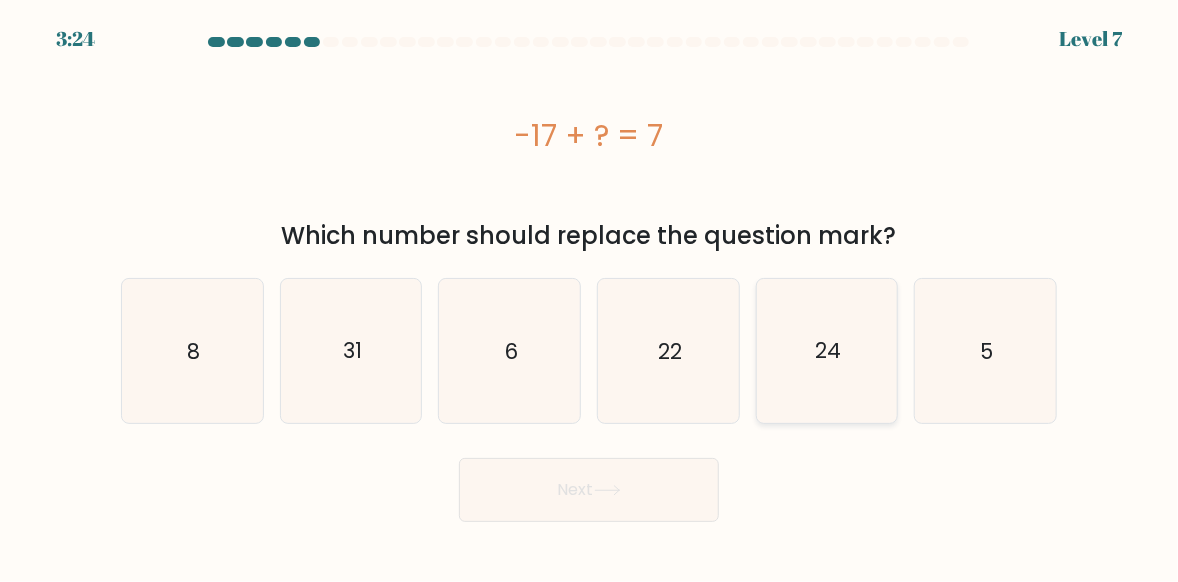 click on "24" 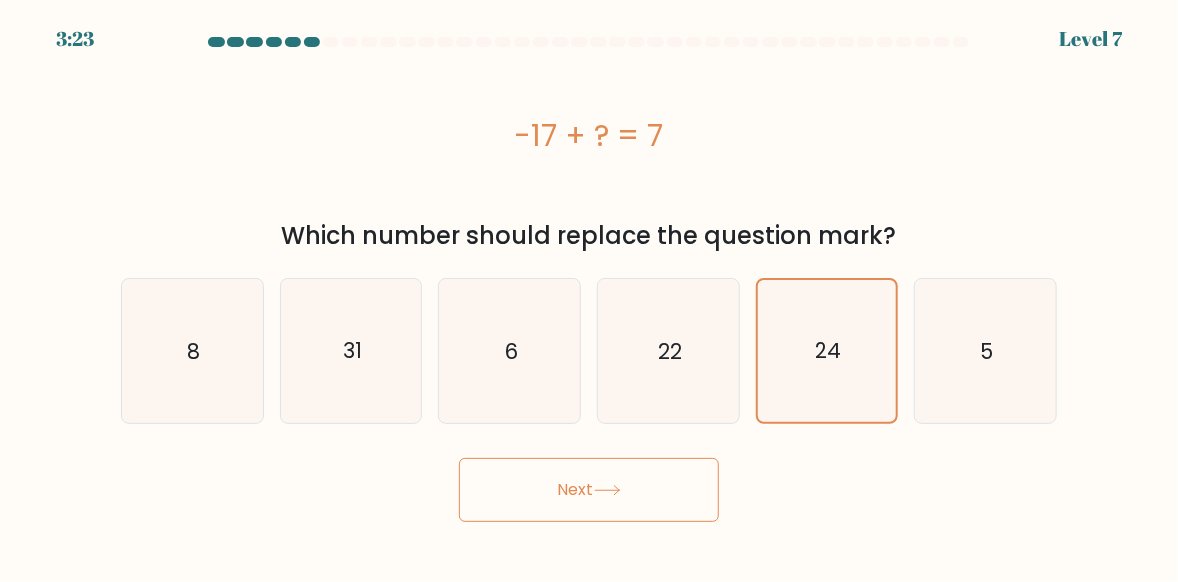 click on "Next" at bounding box center [589, 490] 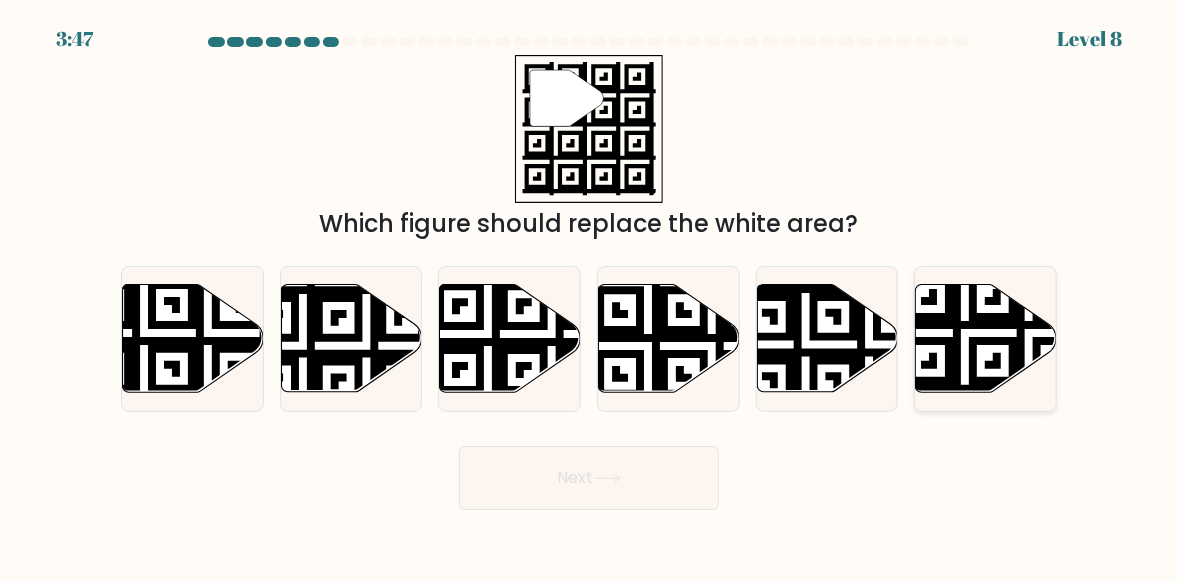click 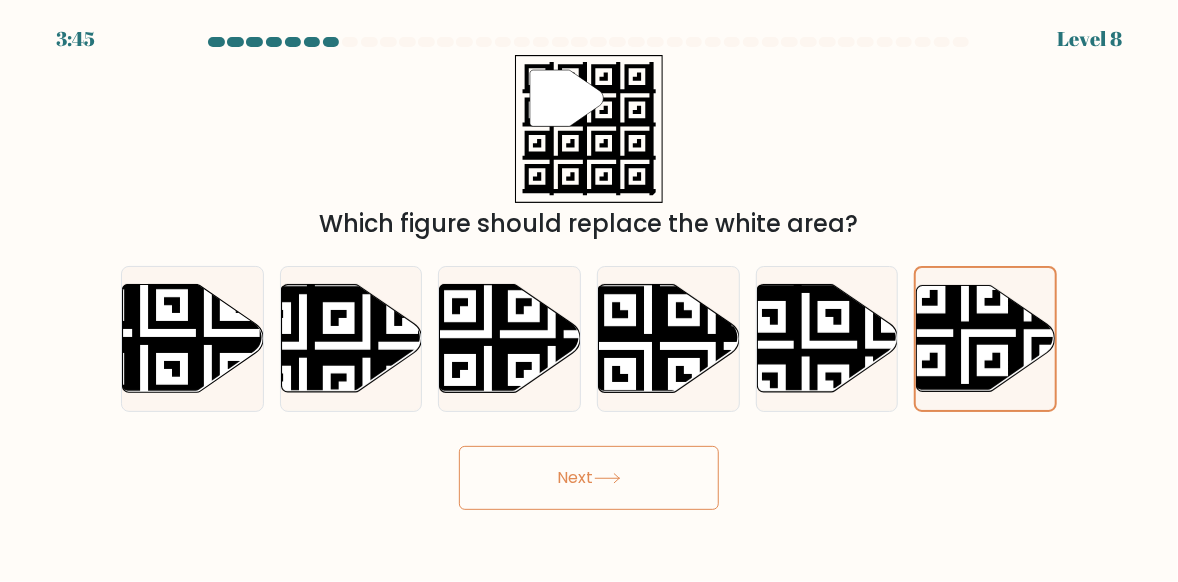 click on "Next" at bounding box center (589, 478) 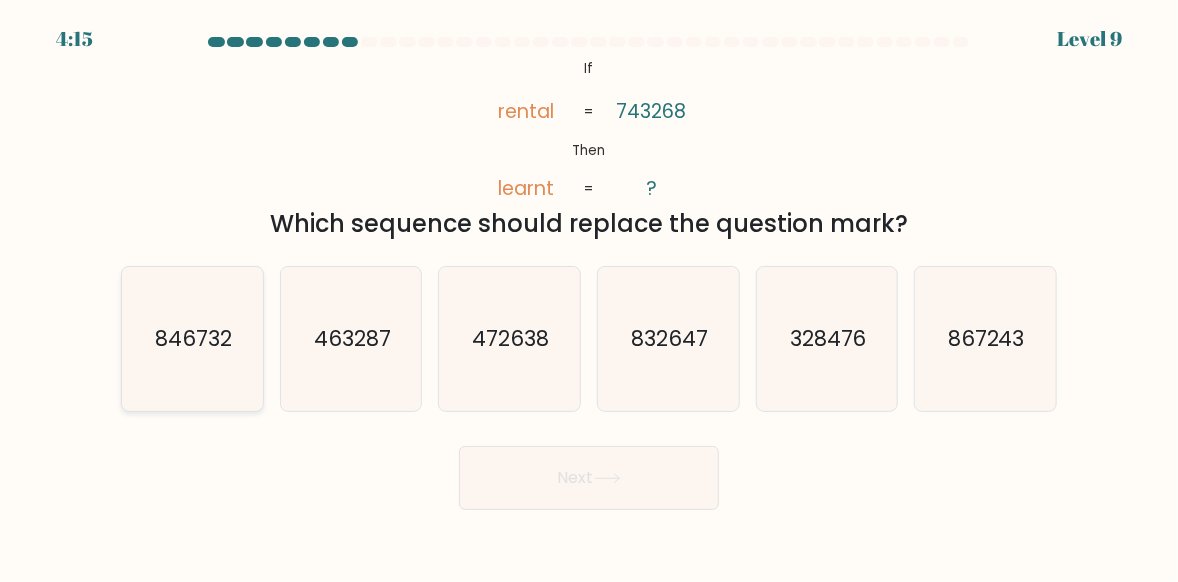 click on "846732" 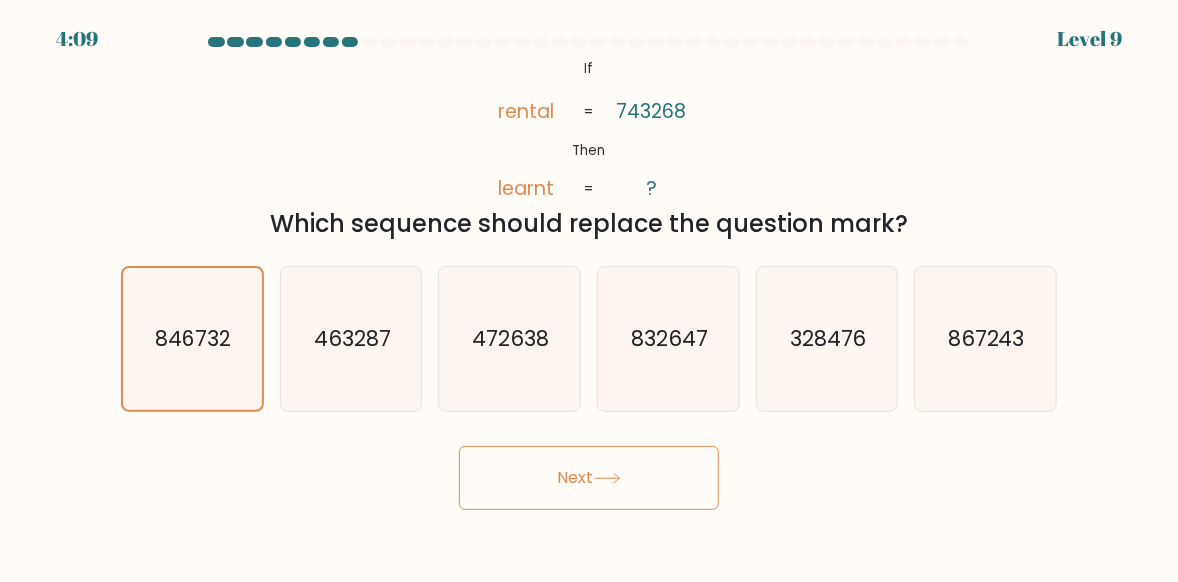 click on "Next" at bounding box center [589, 478] 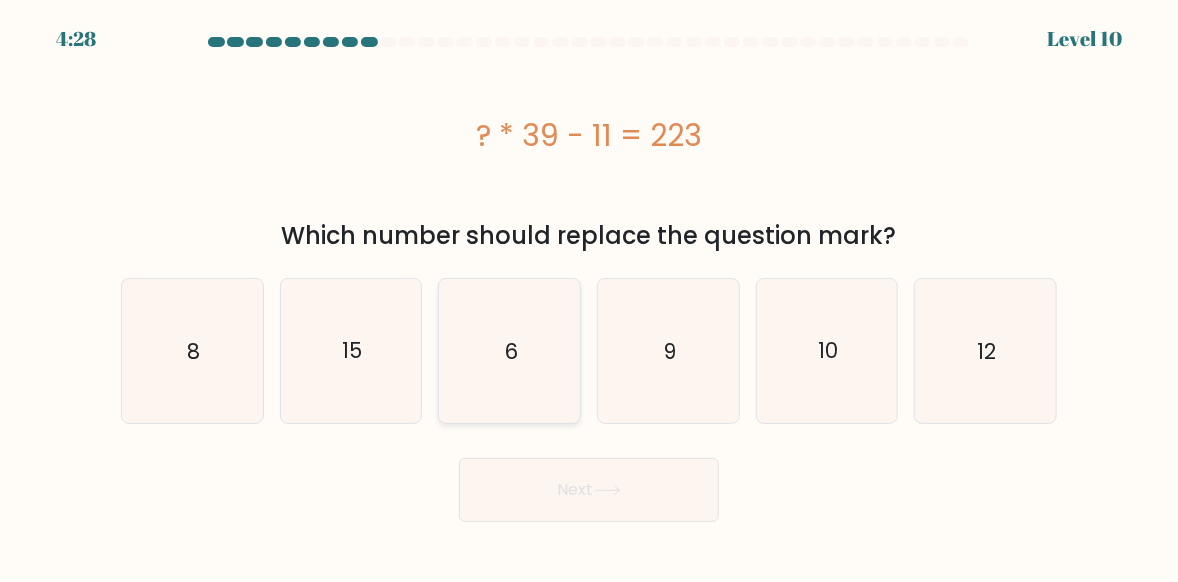 click on "6" 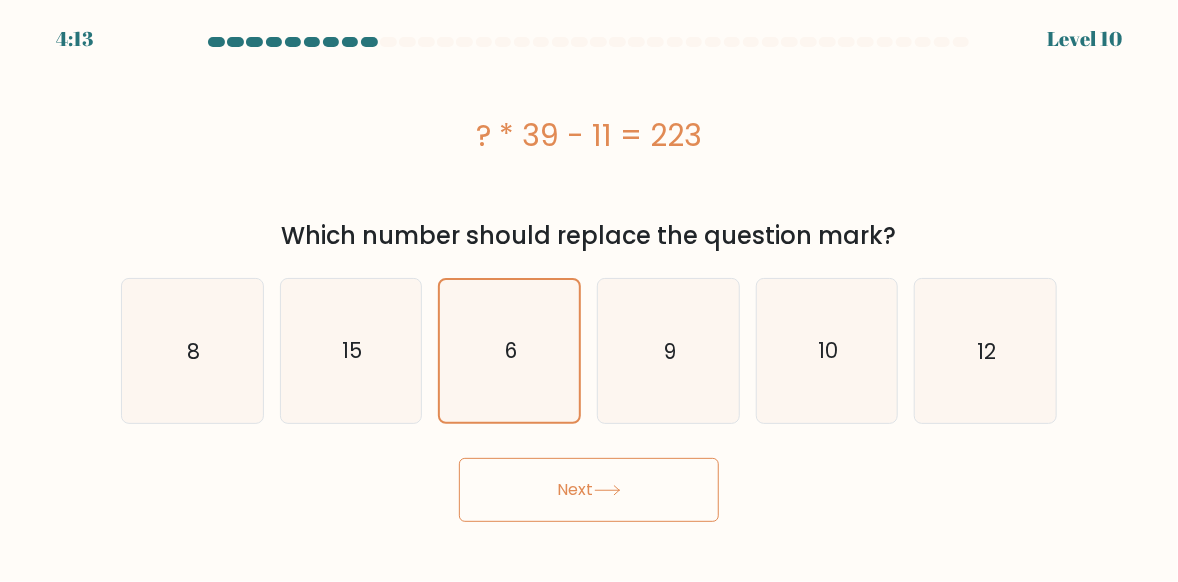 click on "Next" at bounding box center [589, 490] 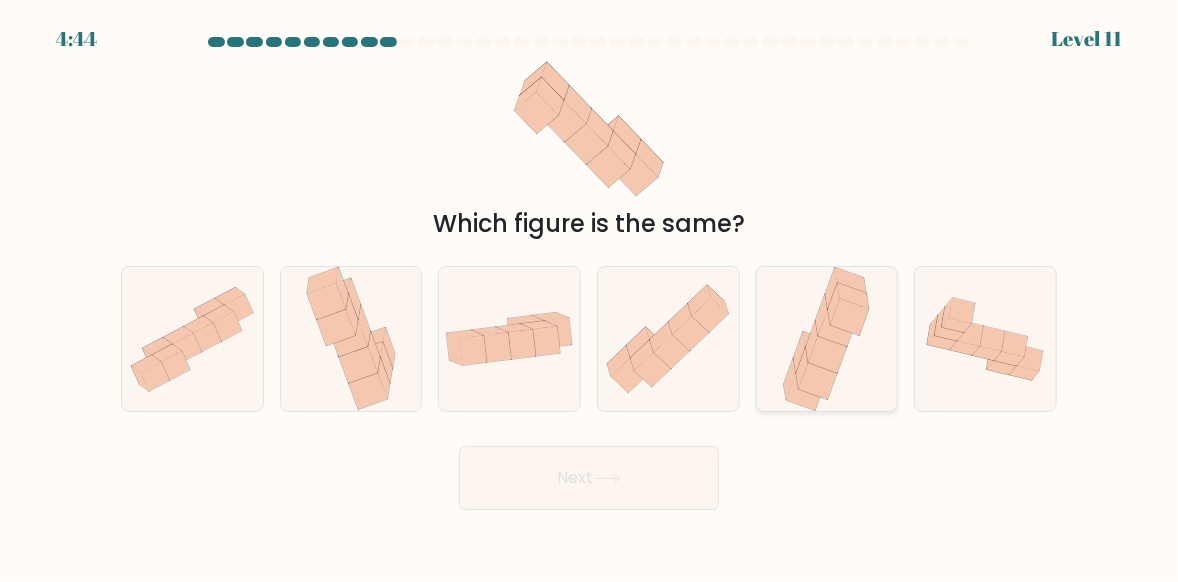 click 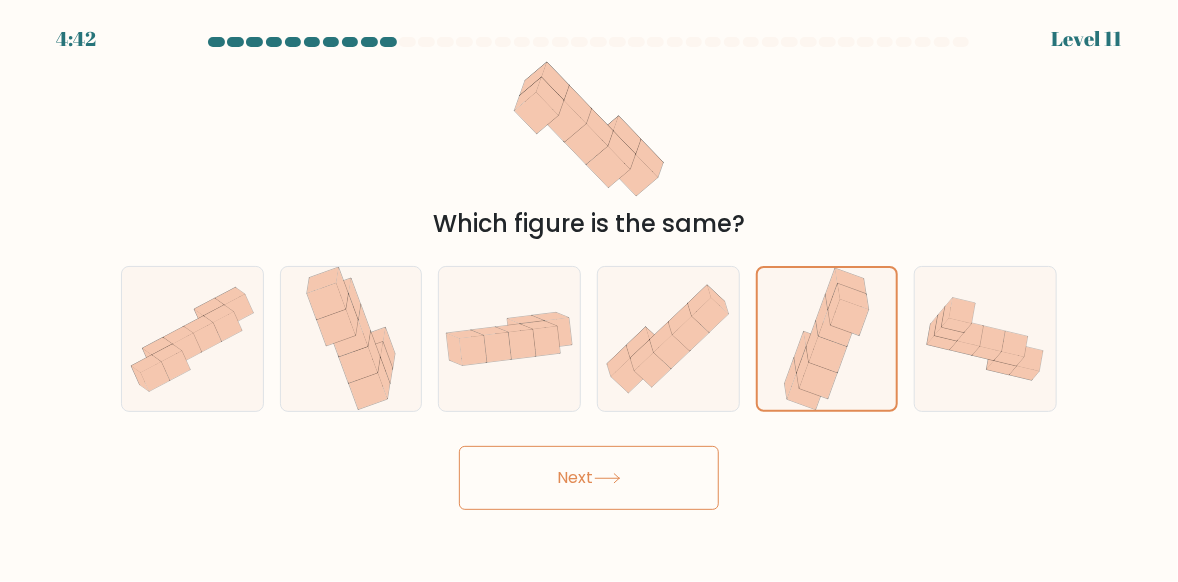 click on "Next" at bounding box center [589, 478] 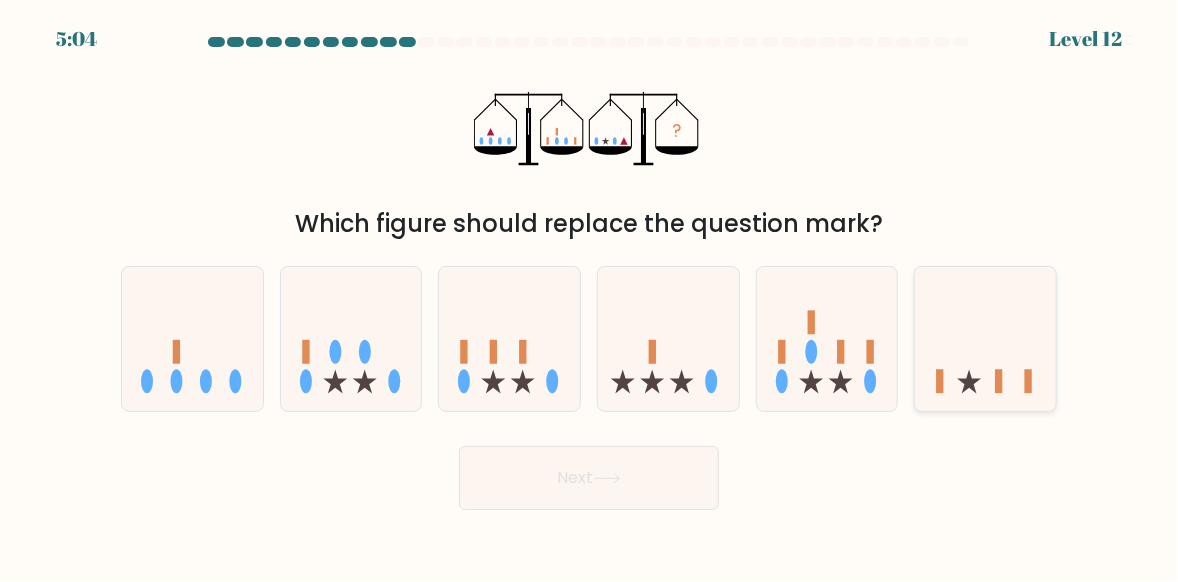 click 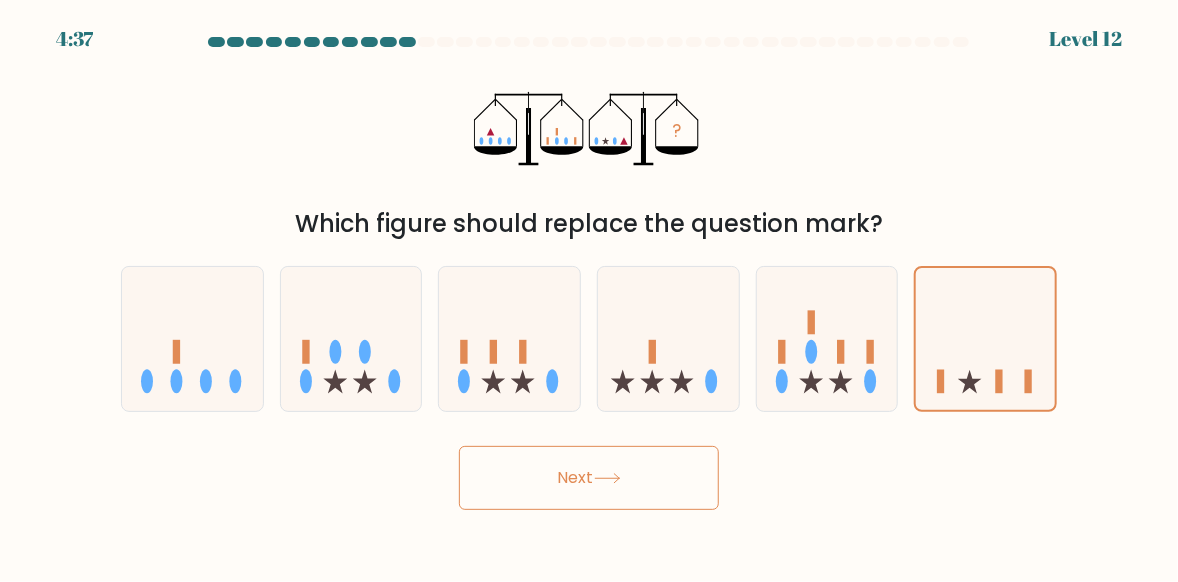 click 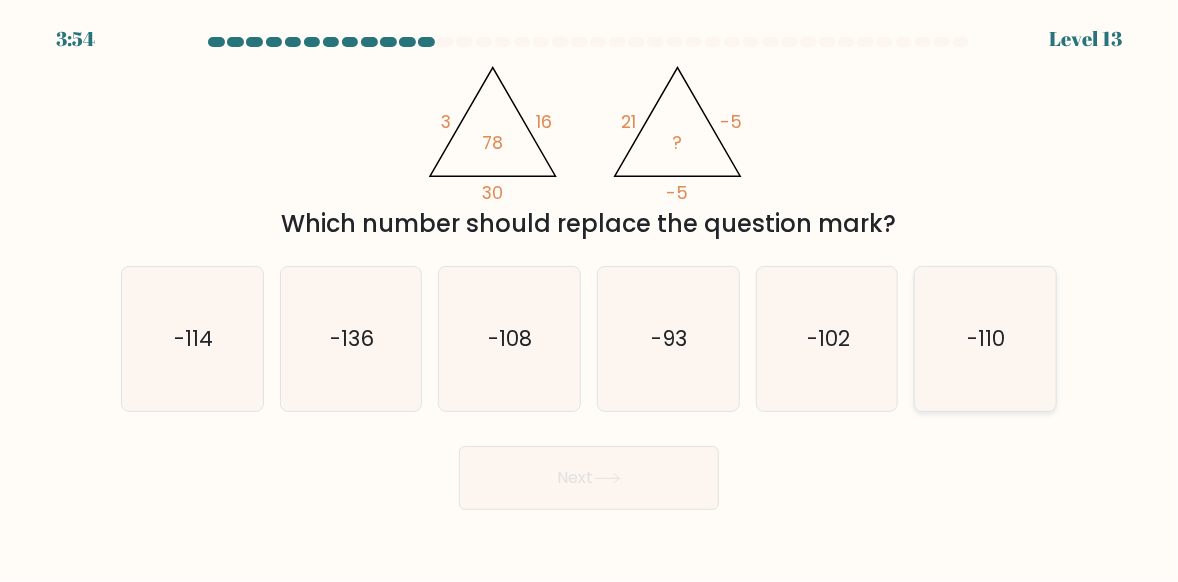 click on "-110" 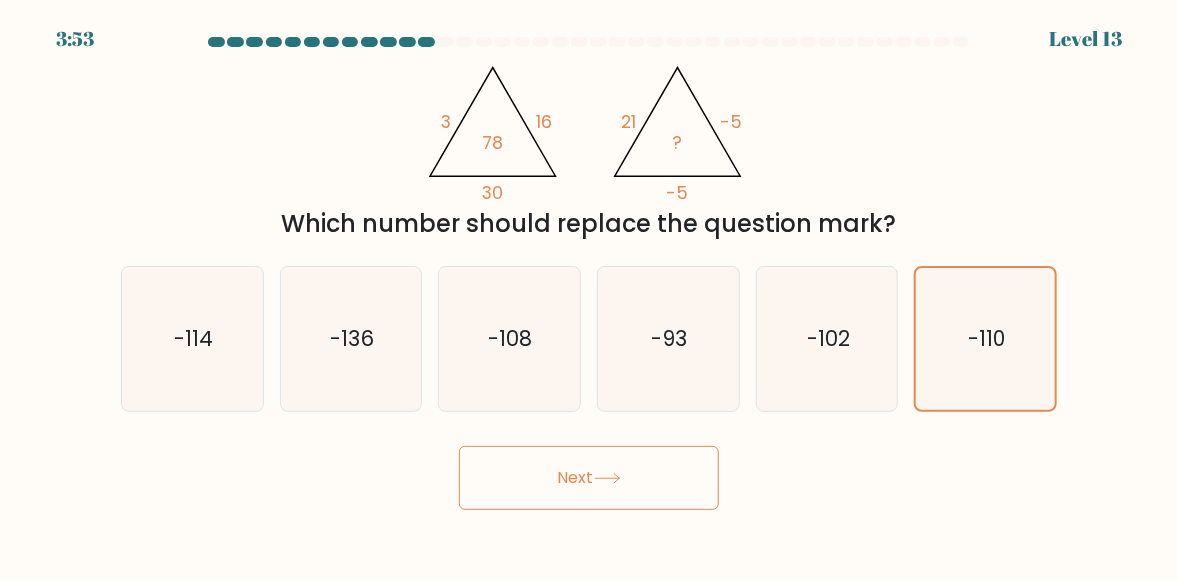 click on "Next" at bounding box center (589, 478) 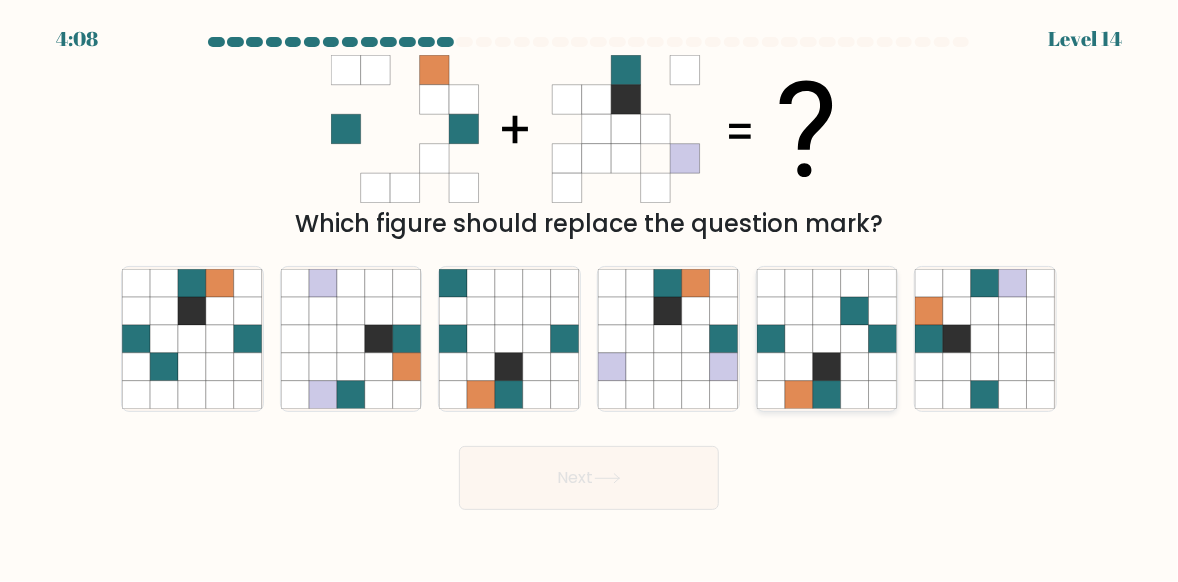 click 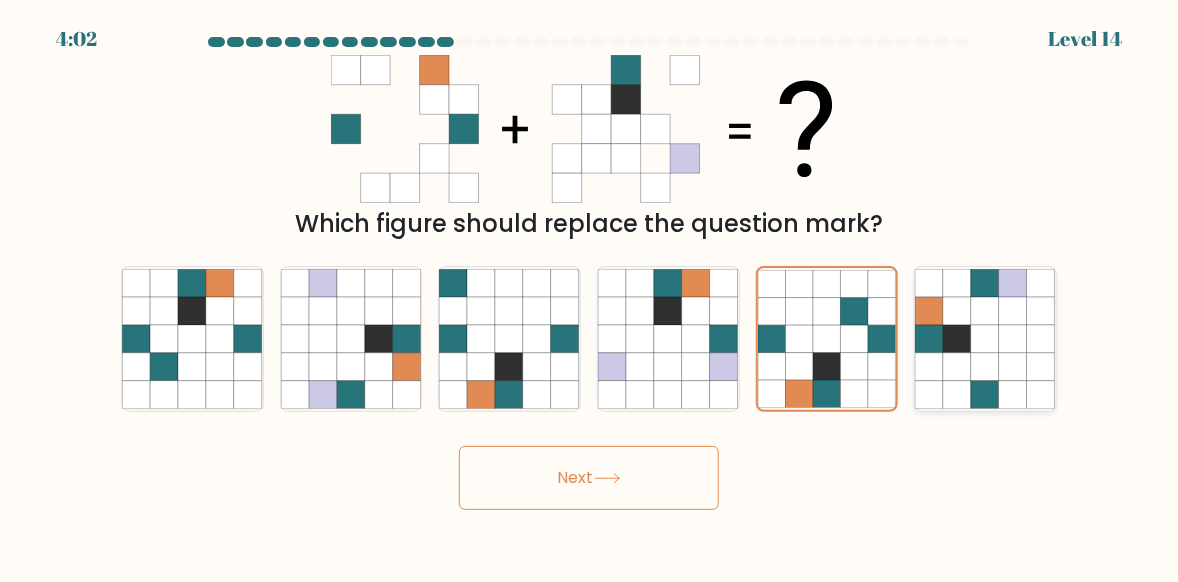 click 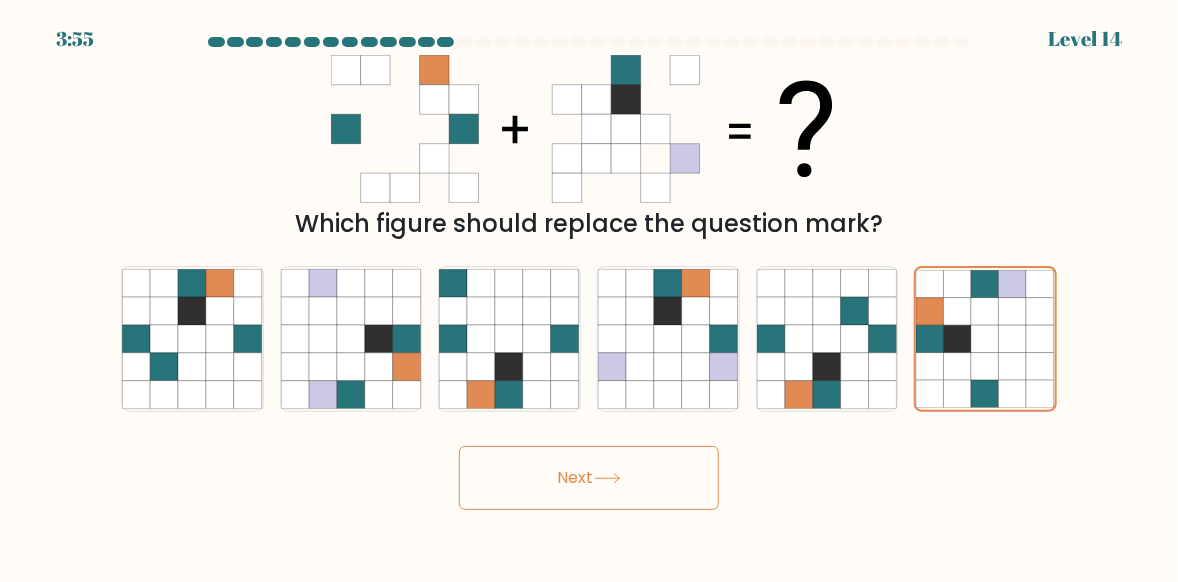 click on "Next" at bounding box center [589, 478] 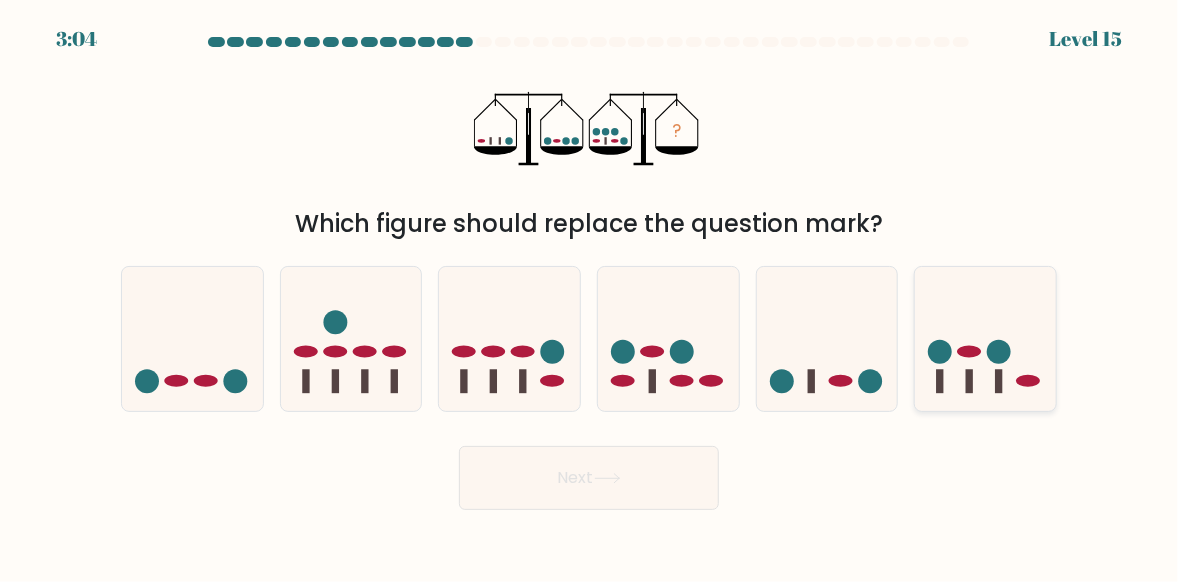 click 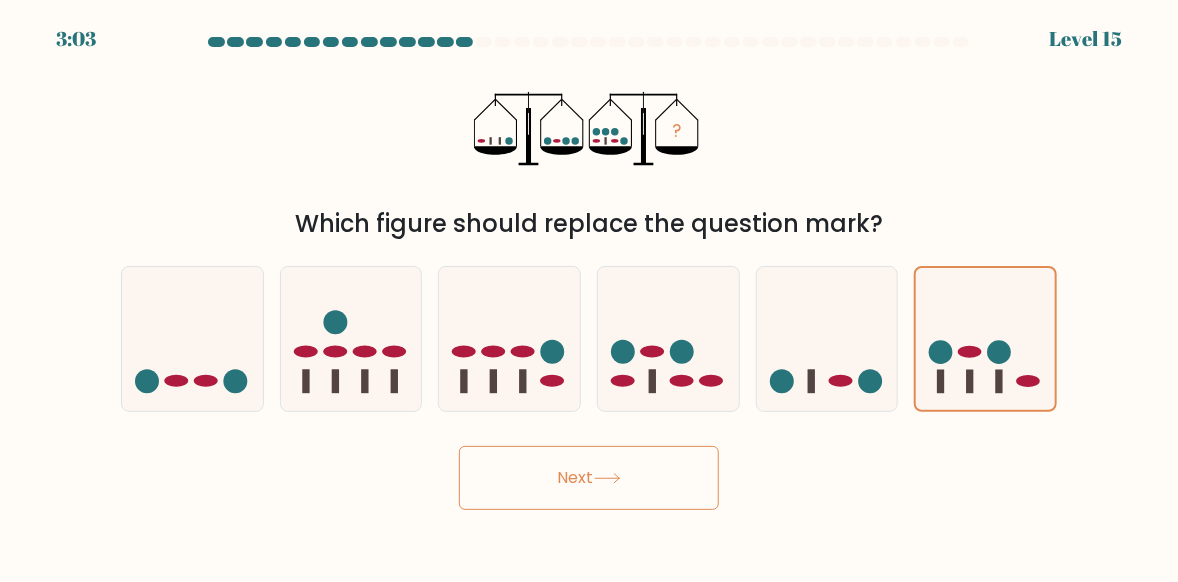 click on "Next" at bounding box center (589, 478) 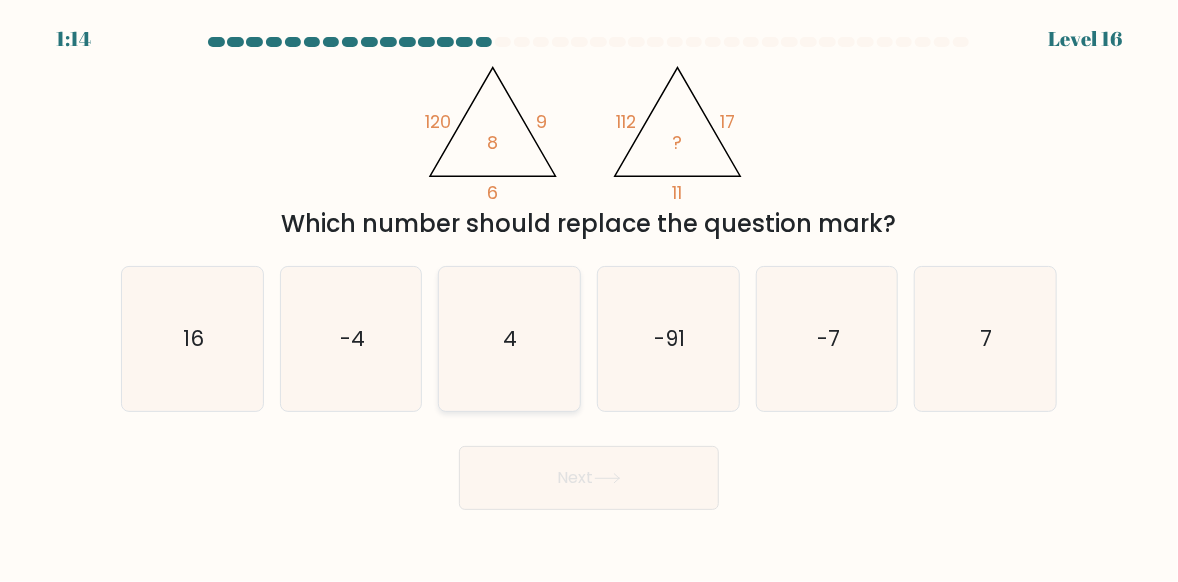 click on "4" 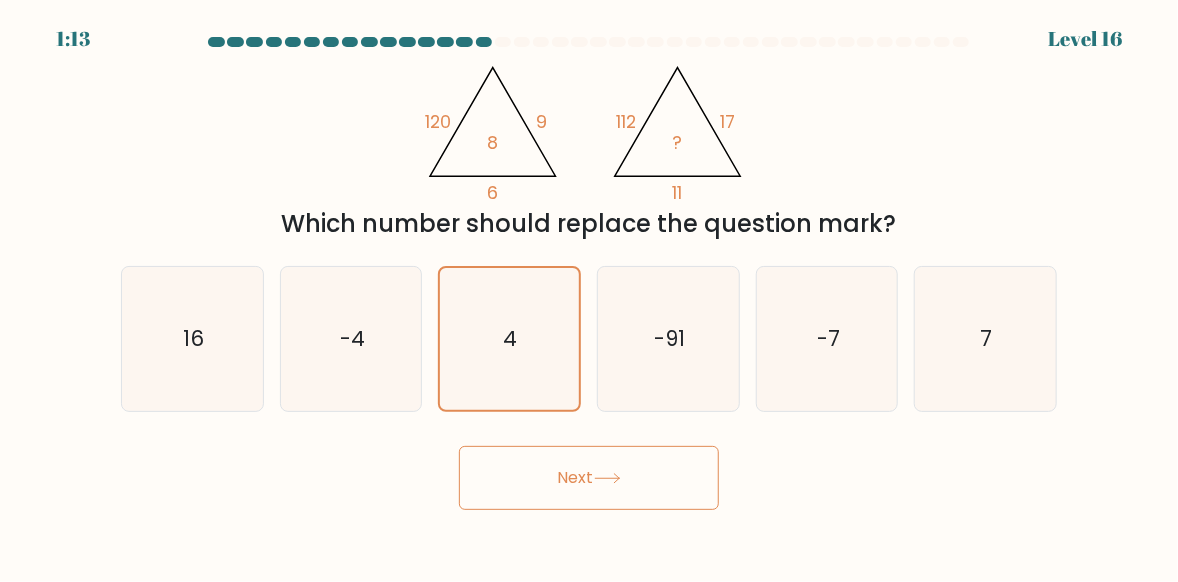 click on "Next" at bounding box center (589, 478) 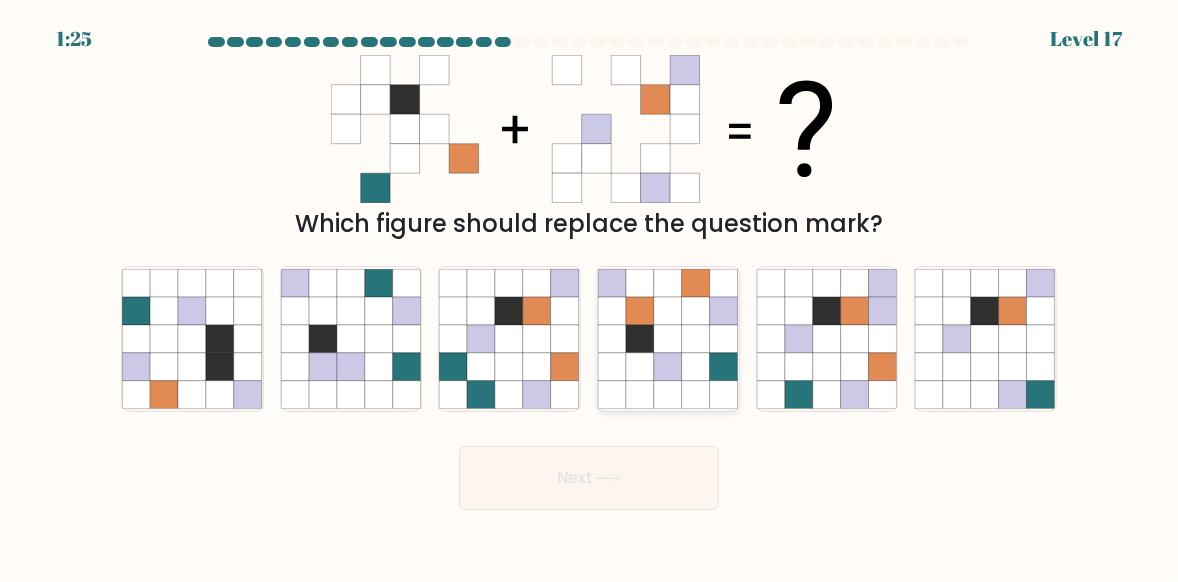 click 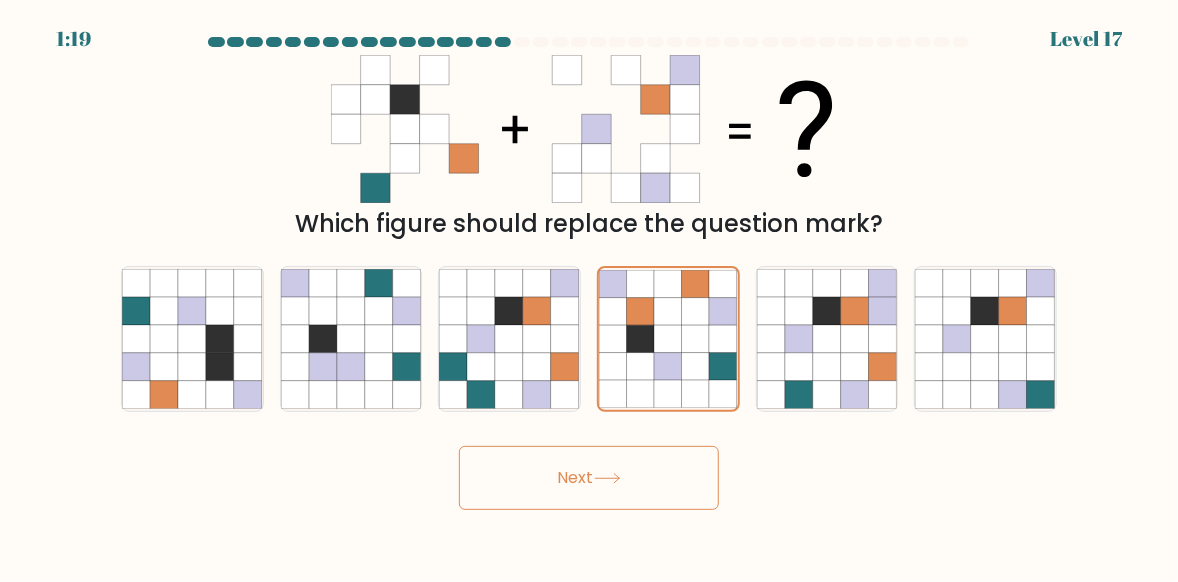 click on "Next" at bounding box center [589, 478] 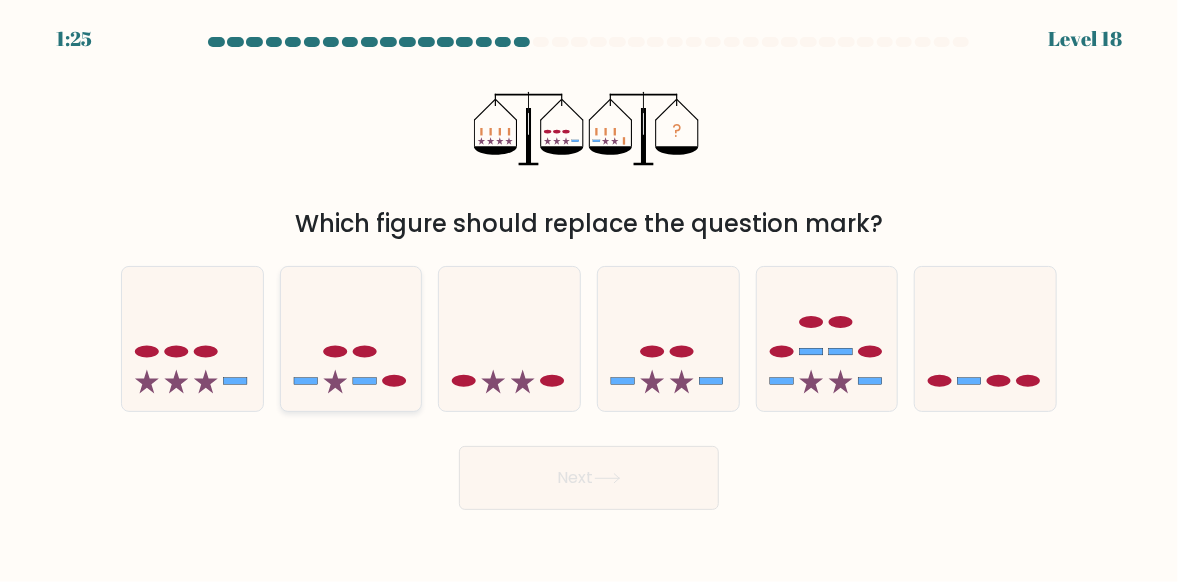 click 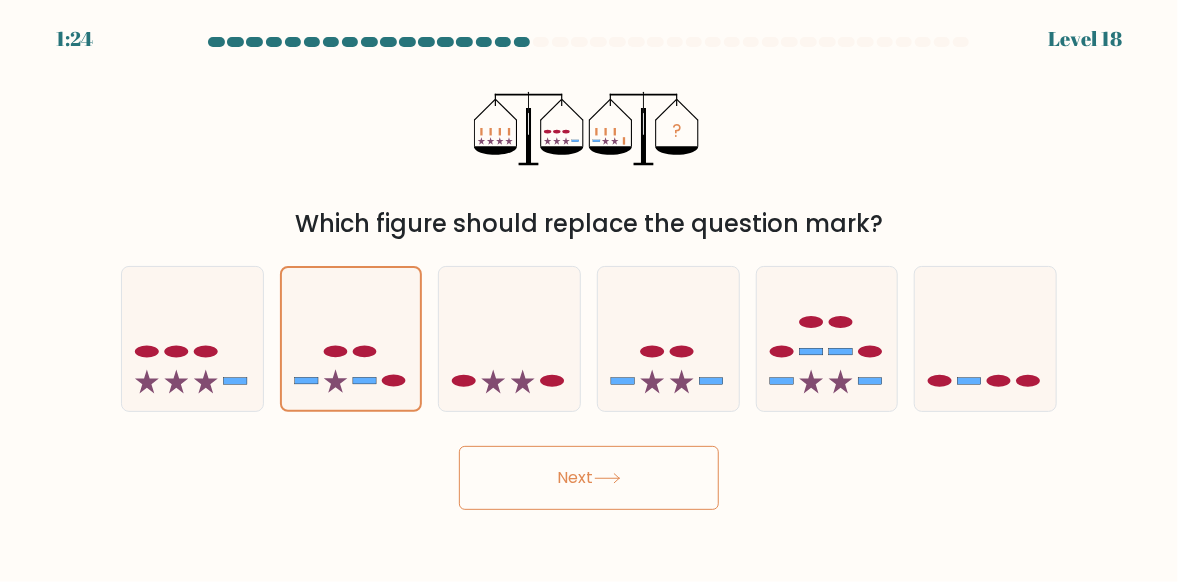 click on "Next" at bounding box center [589, 478] 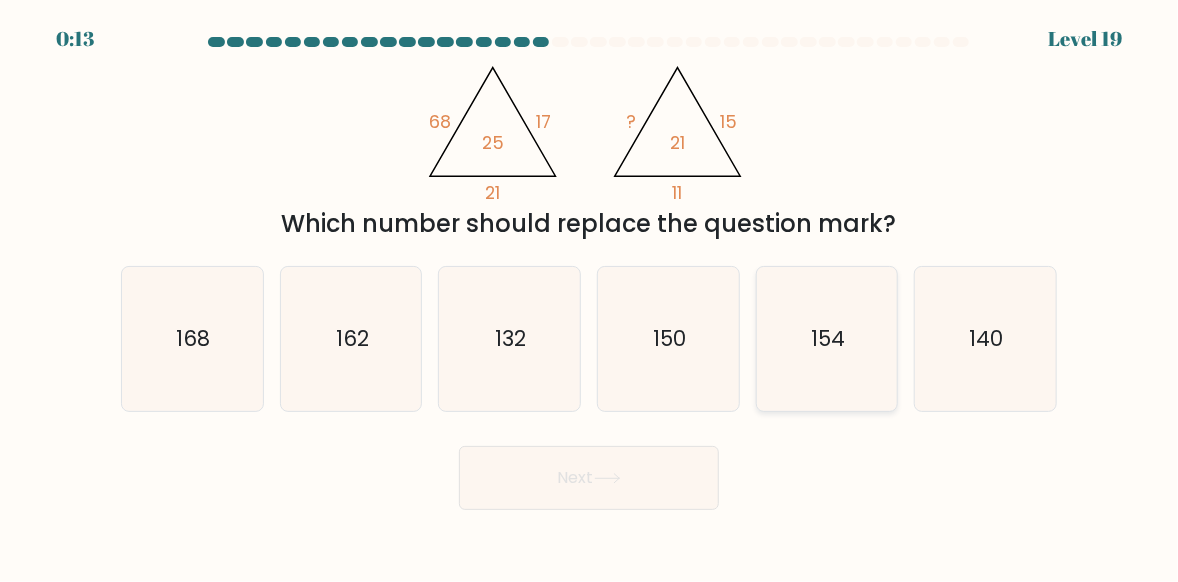 click on "154" 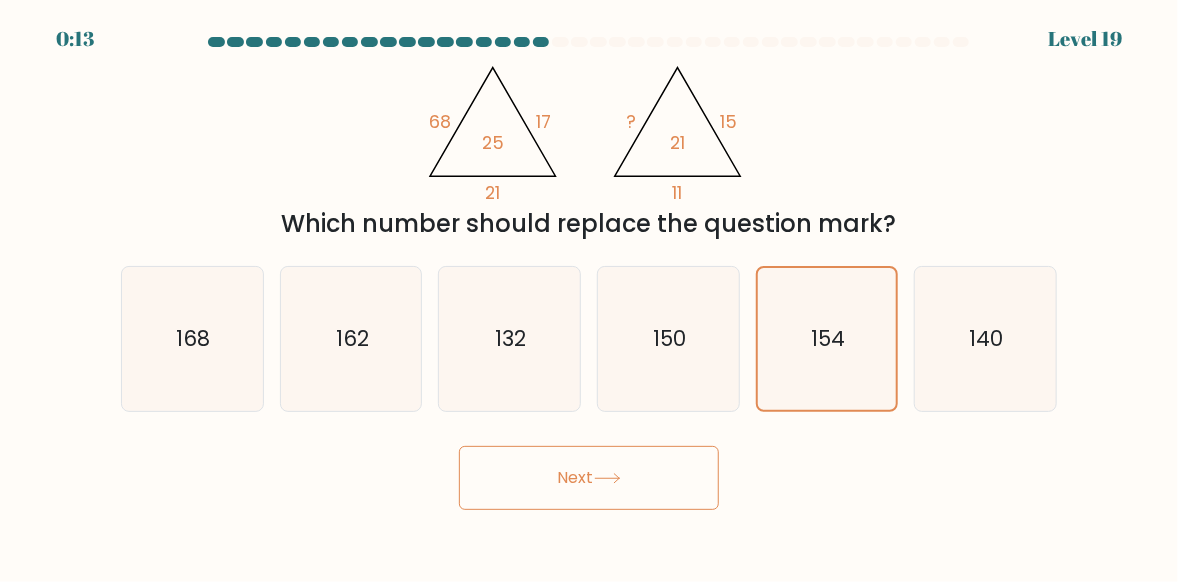 click on "Next" at bounding box center [589, 478] 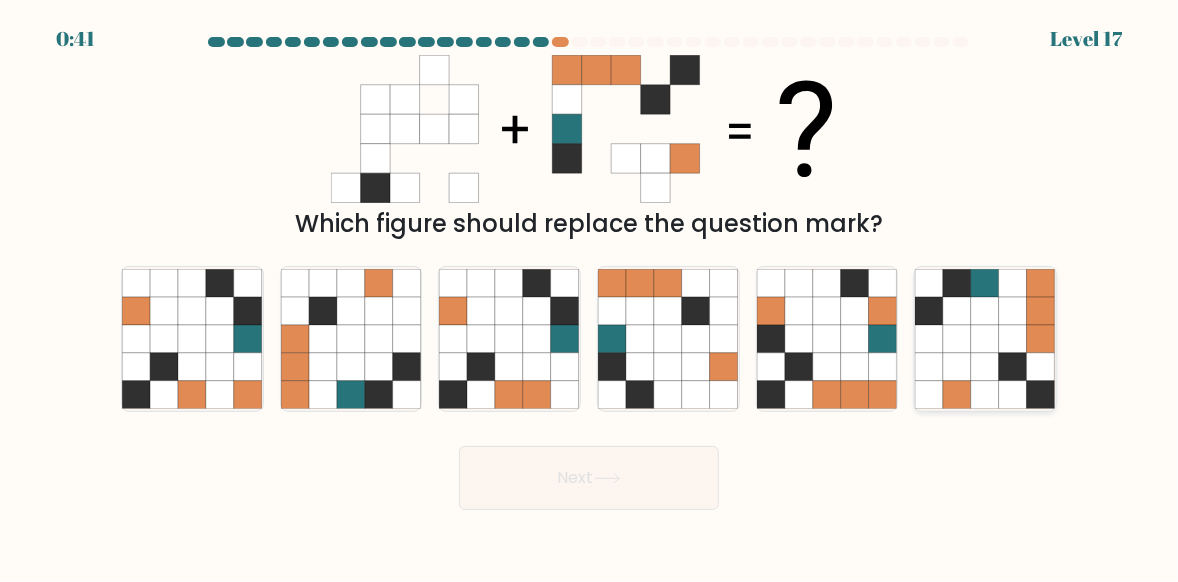 click 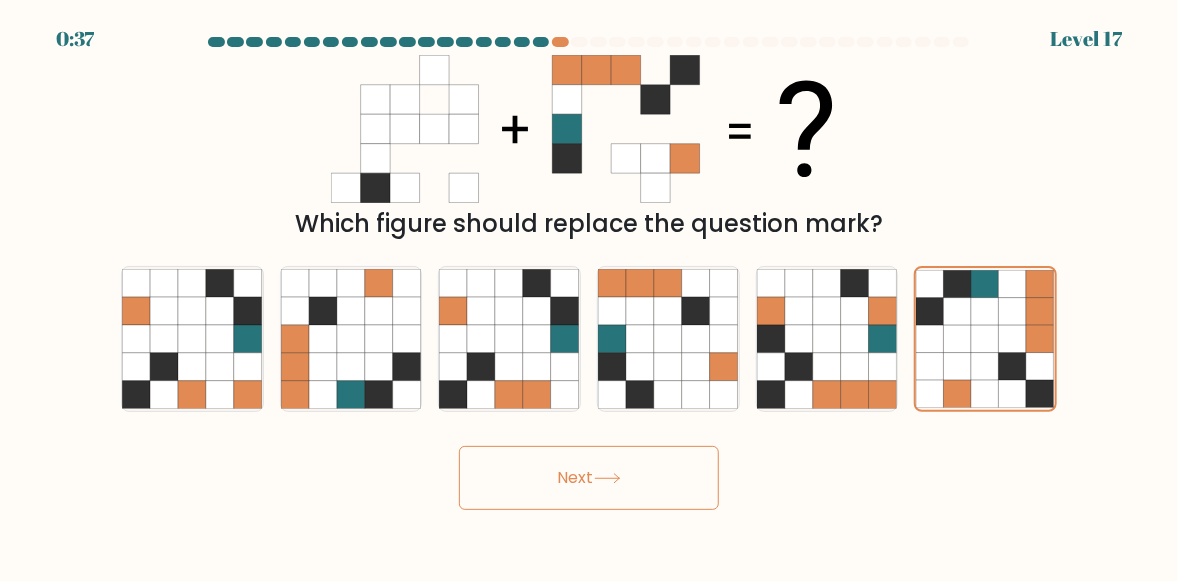 click on "Next" at bounding box center (589, 478) 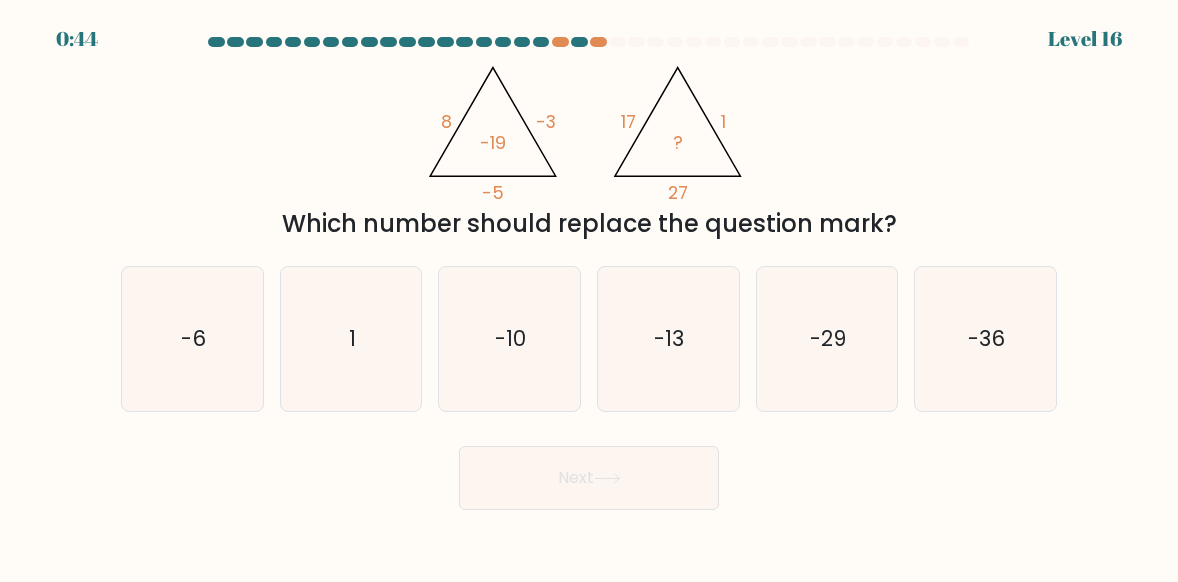 scroll, scrollTop: 0, scrollLeft: 0, axis: both 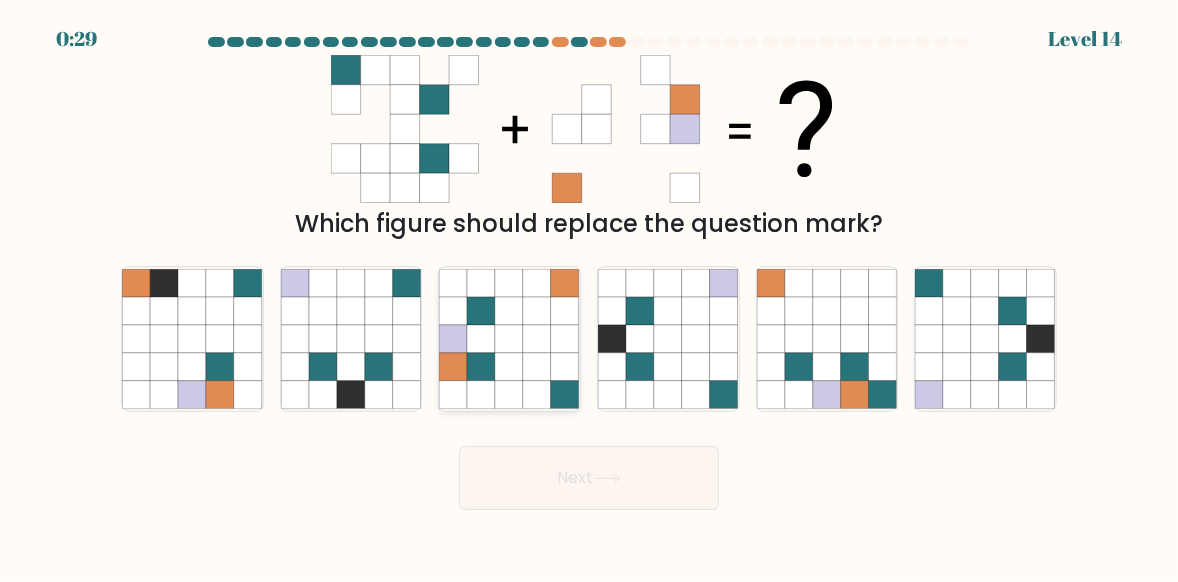 click 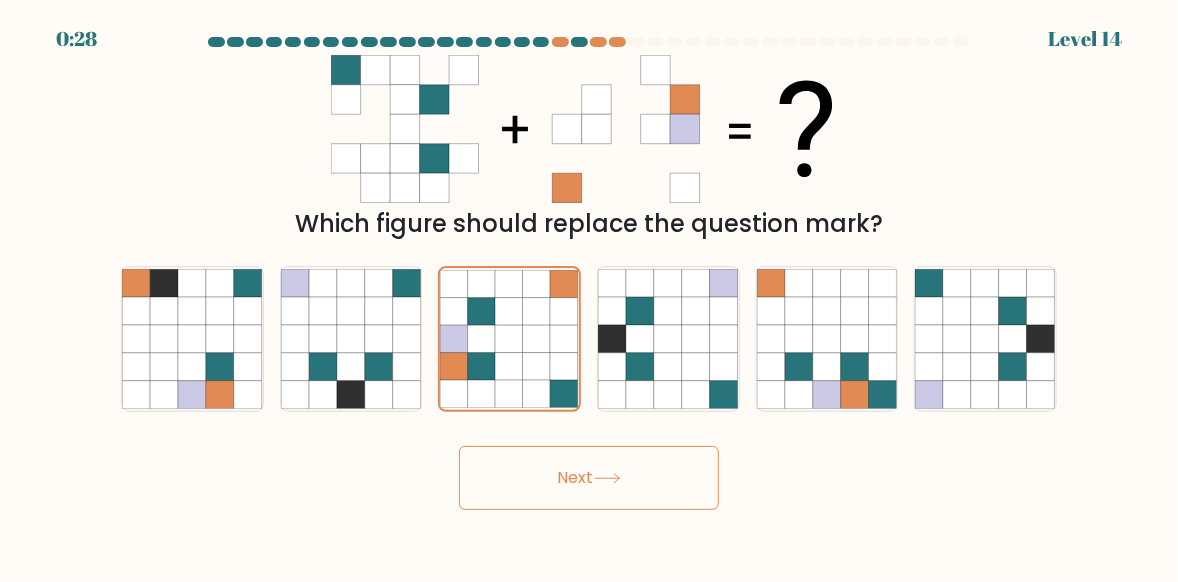 click on "Next" at bounding box center (589, 478) 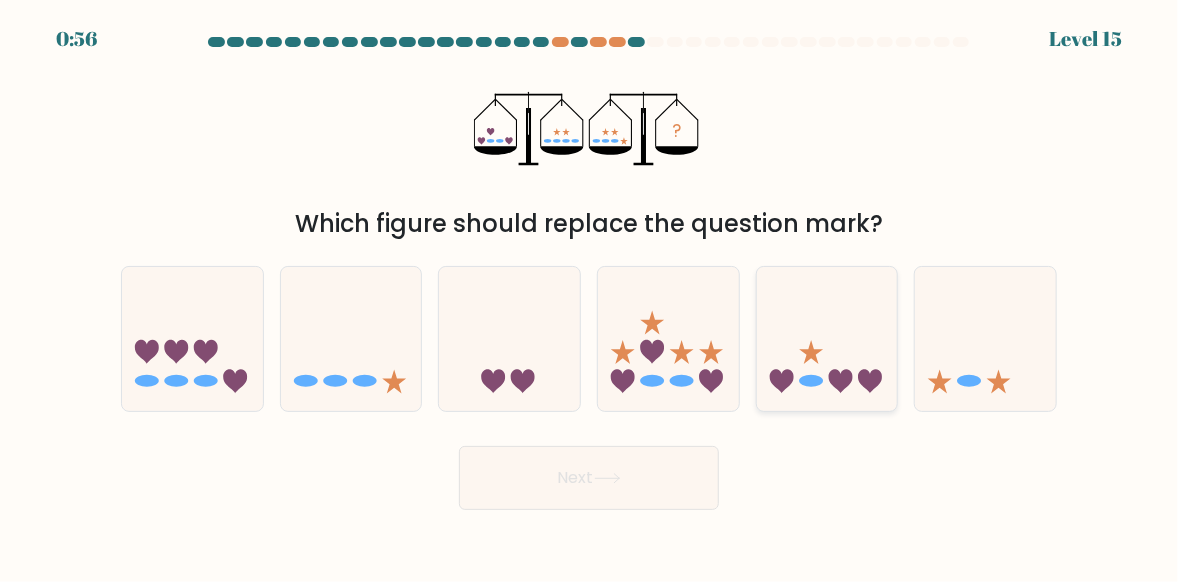 click 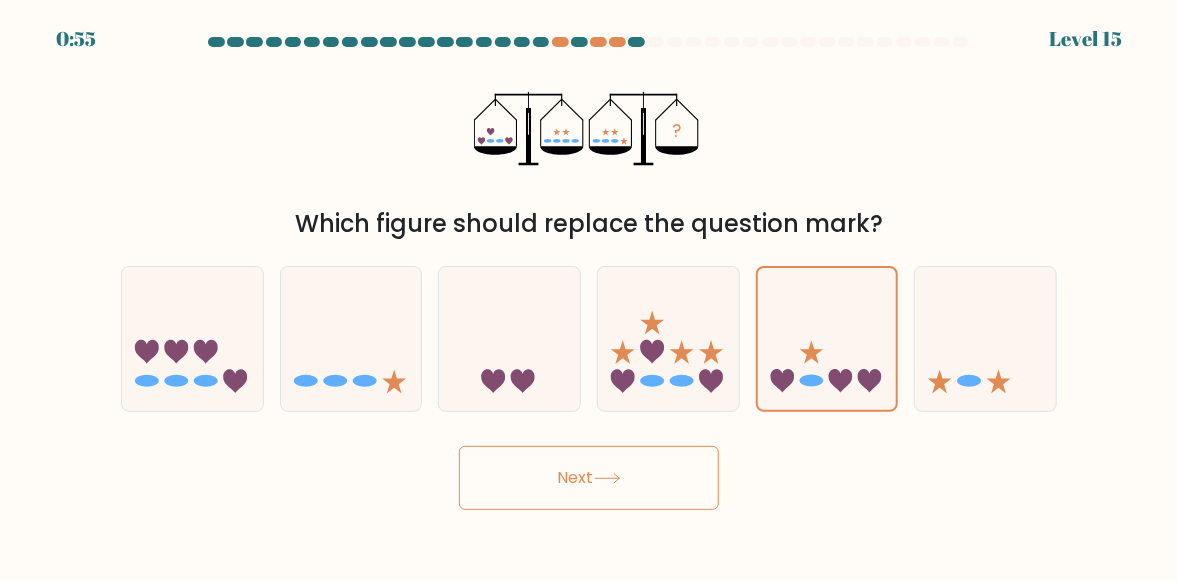 click on "Next" at bounding box center (589, 478) 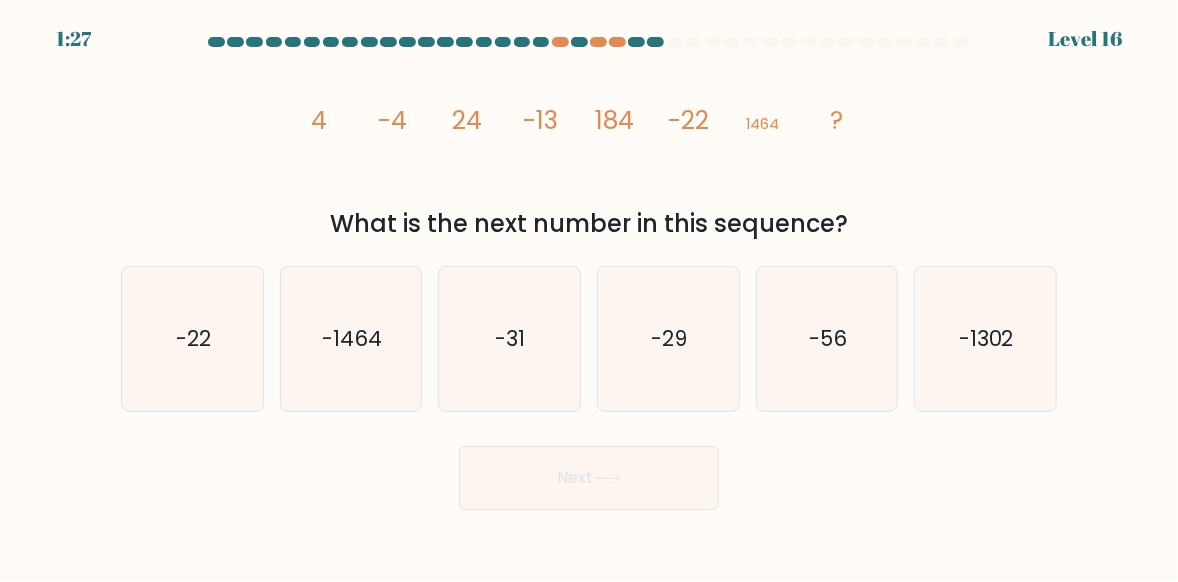 type 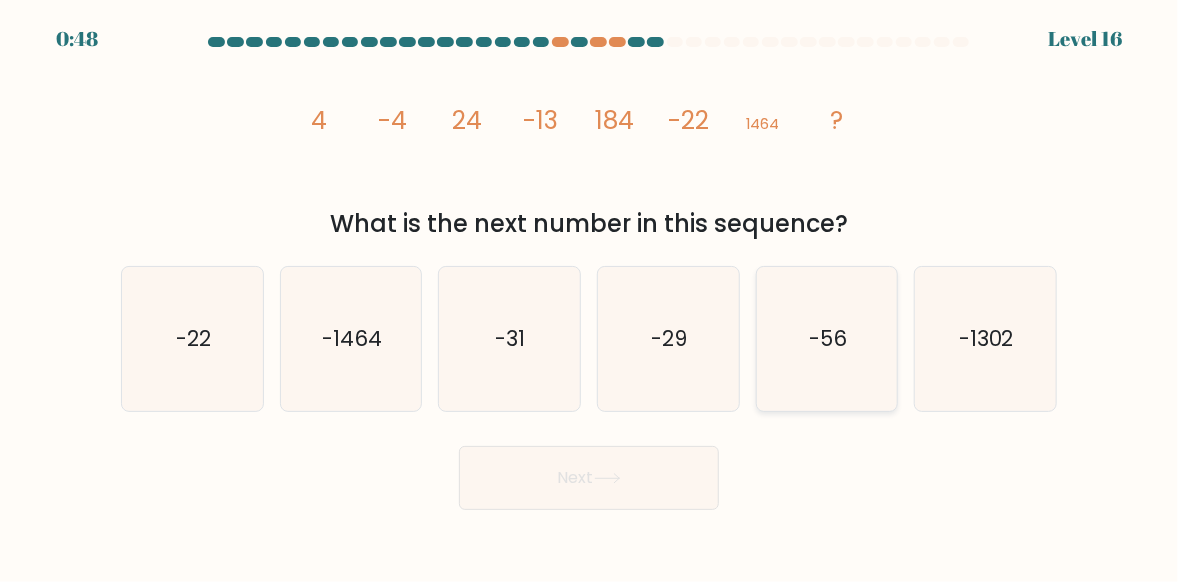 click on "-56" 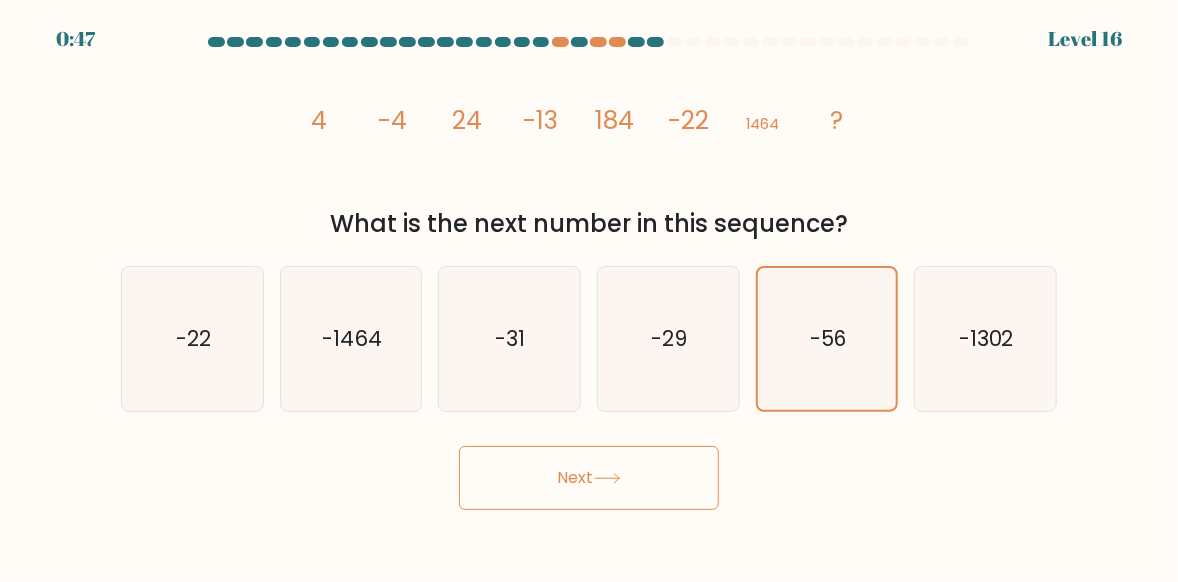click on "Next" at bounding box center [589, 478] 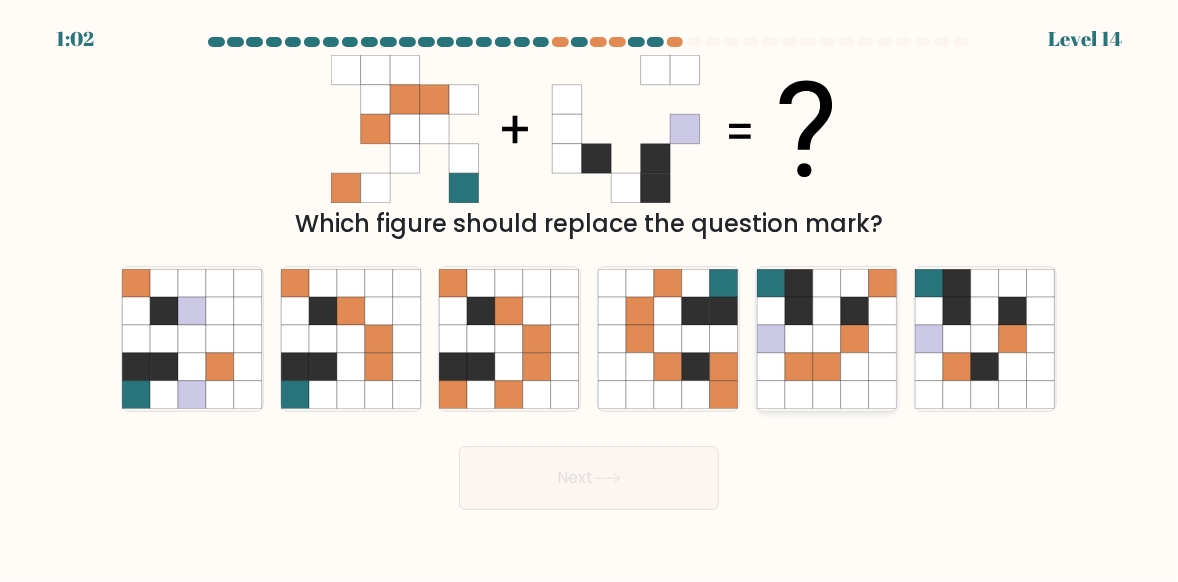 click 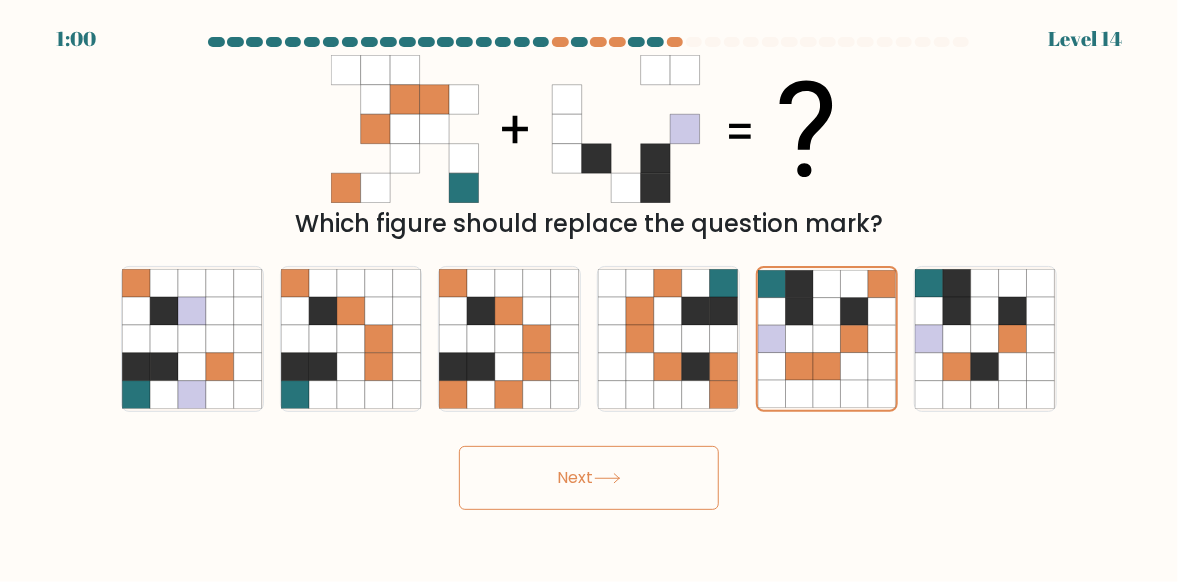 click on "Next" at bounding box center [589, 478] 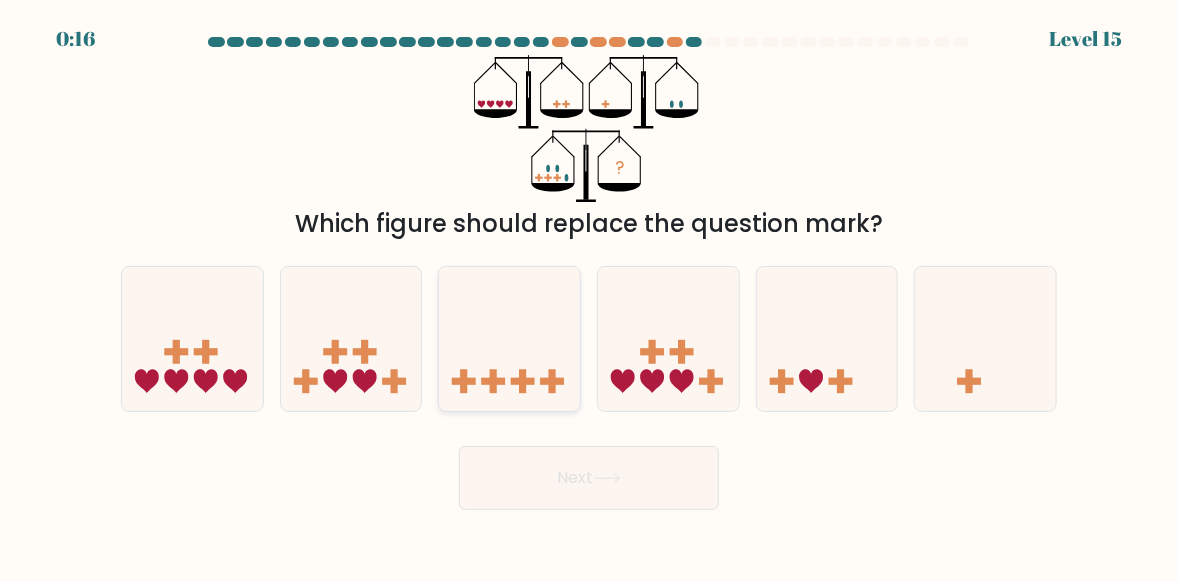 click 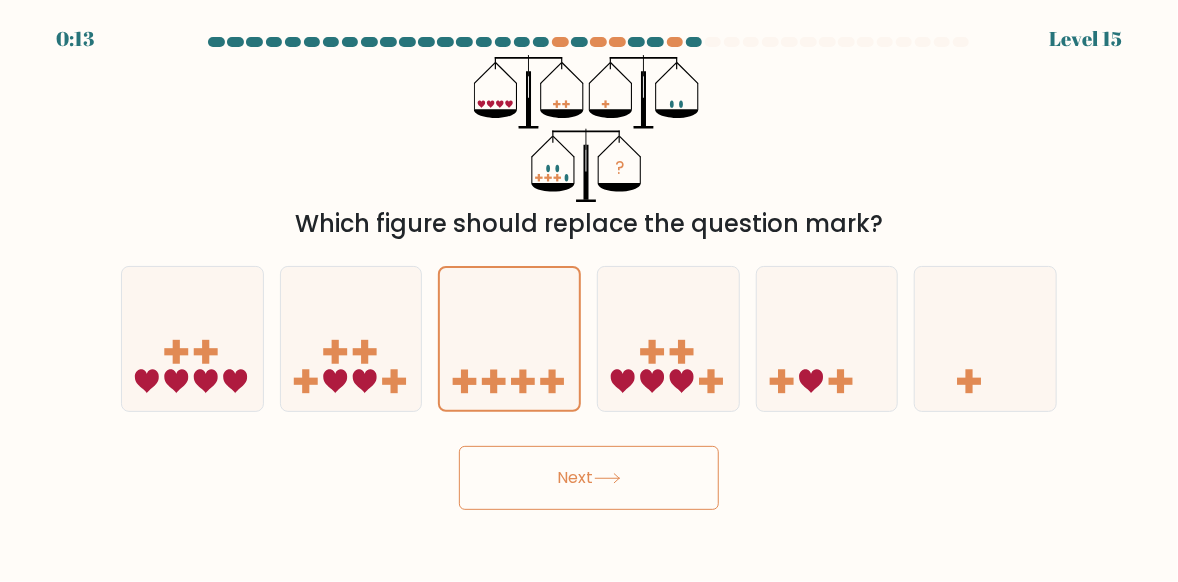 click 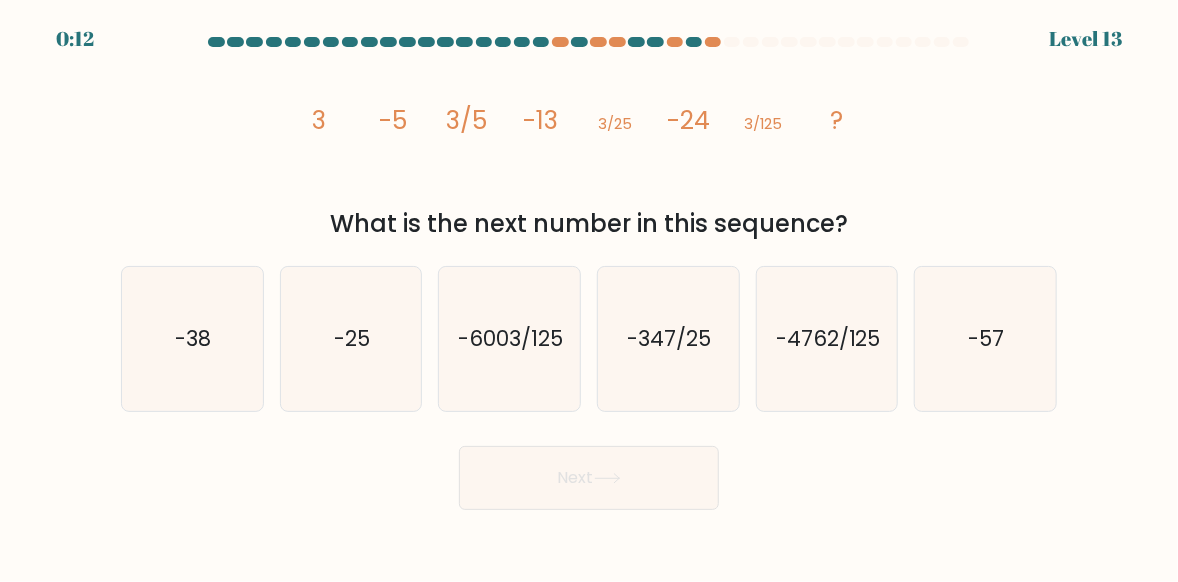 drag, startPoint x: 243, startPoint y: 367, endPoint x: 277, endPoint y: 373, distance: 34.525352 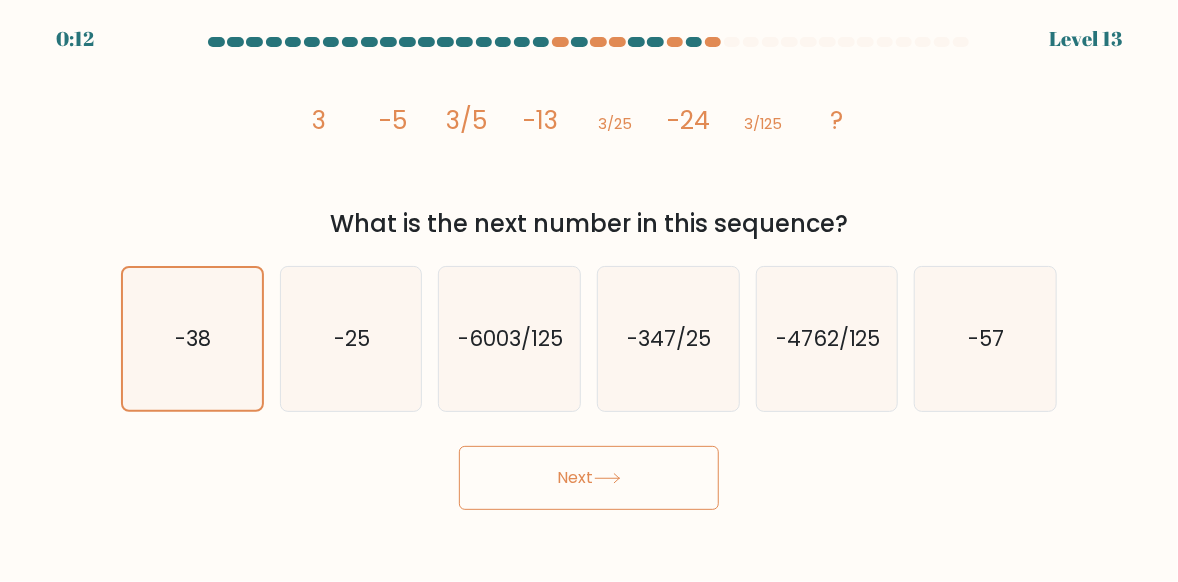 click on "Next" at bounding box center (589, 478) 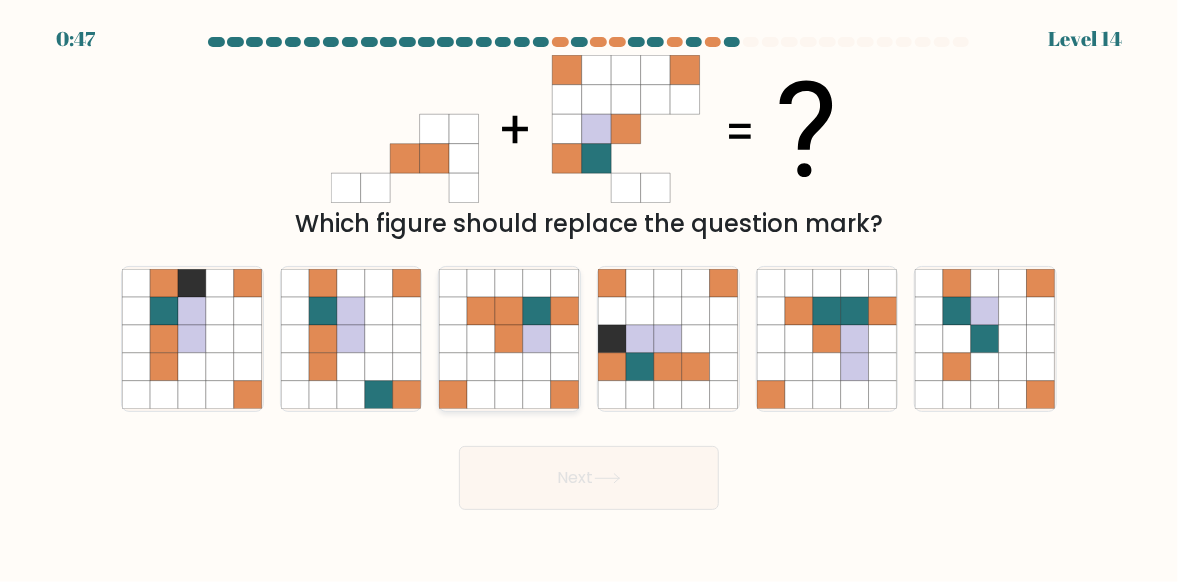 click 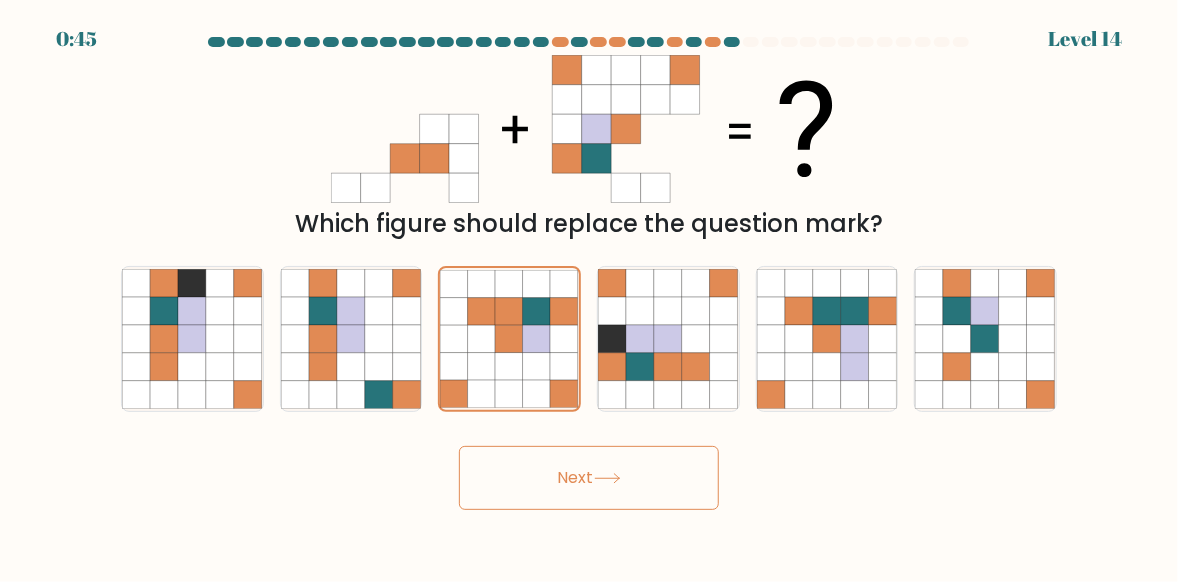 click on "Next" at bounding box center (589, 478) 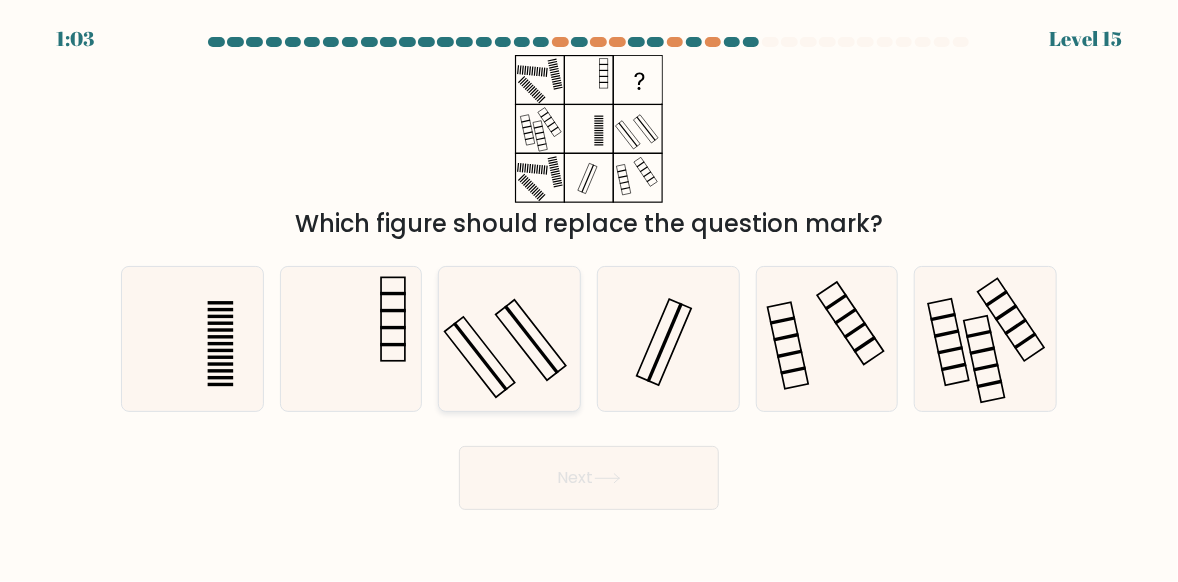 click 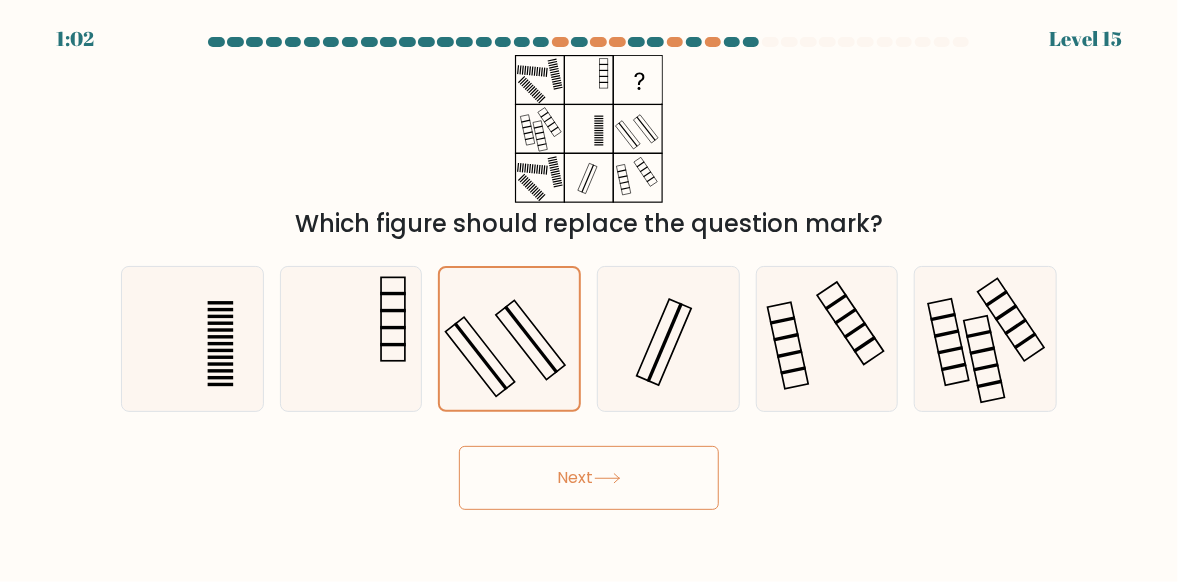 click 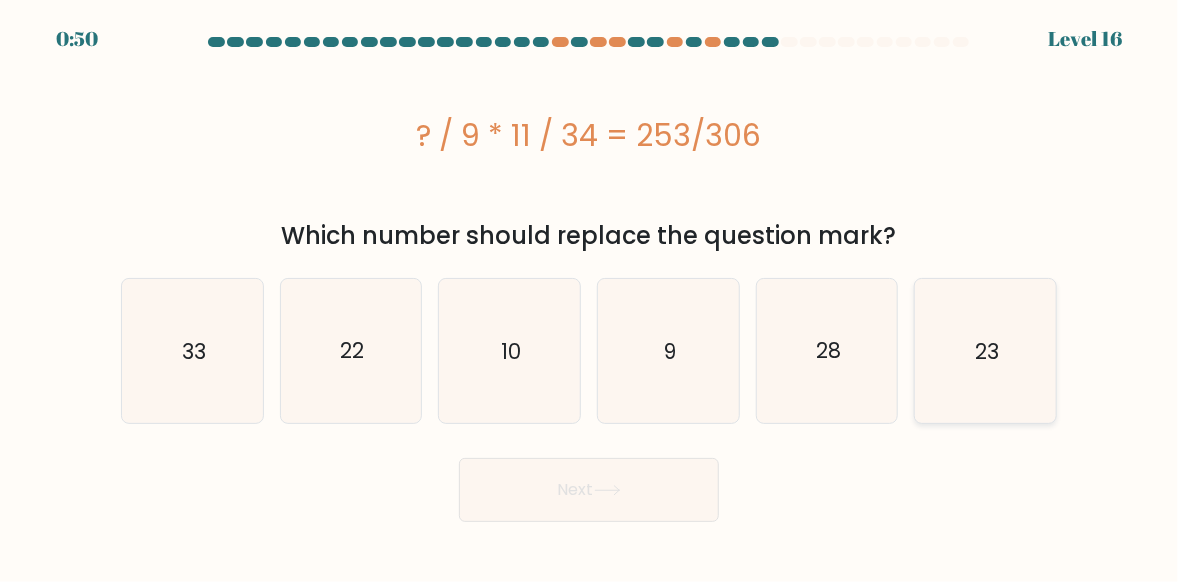 click on "23" 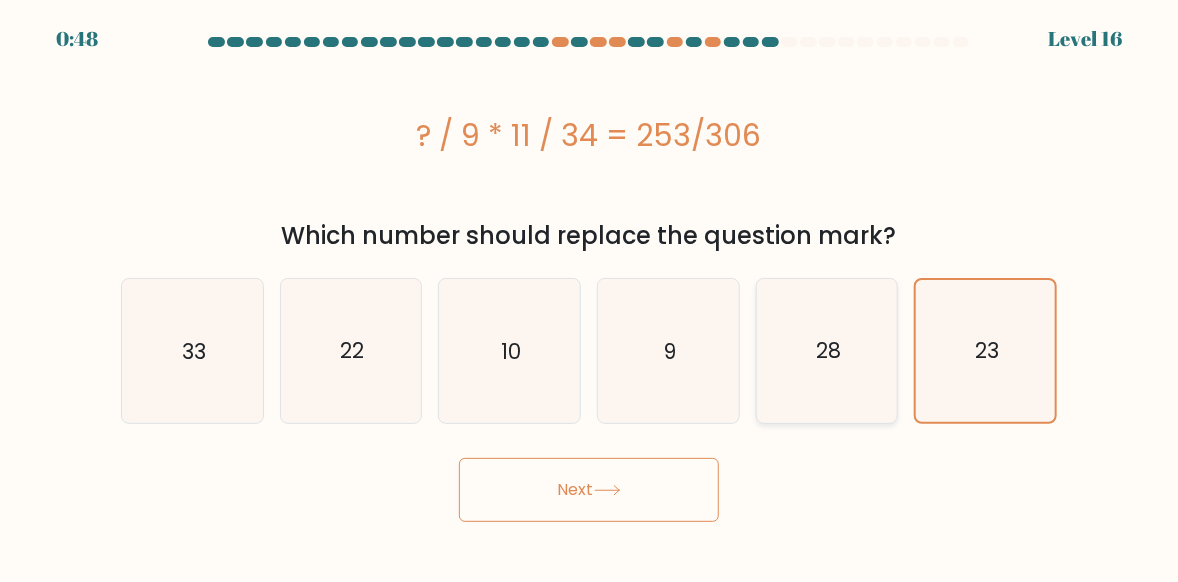 click on "28" 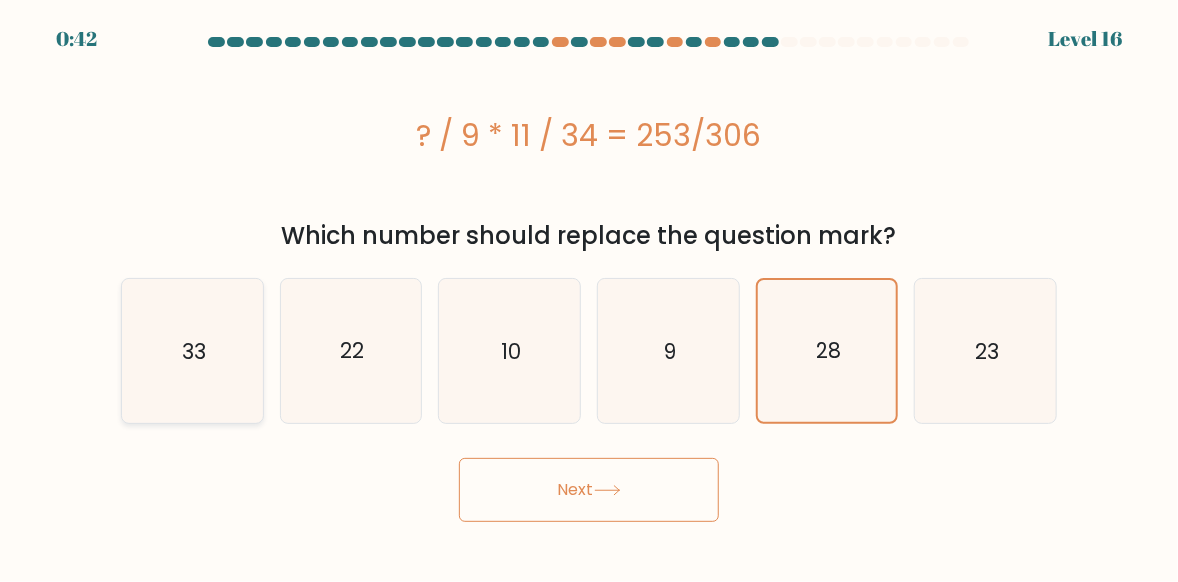 click on "33" 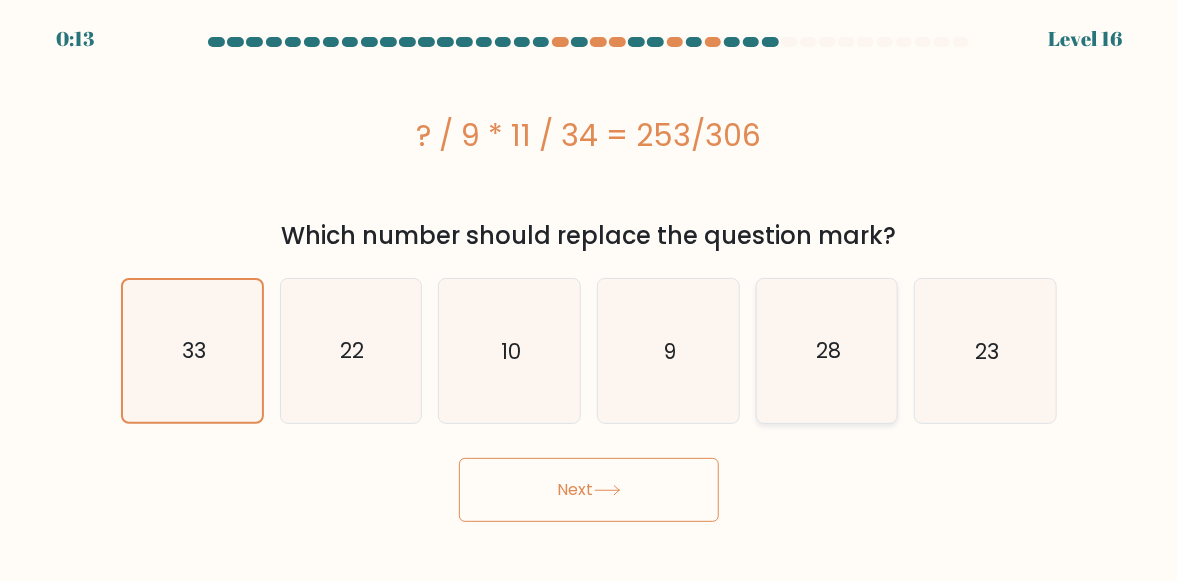 drag, startPoint x: 785, startPoint y: 389, endPoint x: 834, endPoint y: 364, distance: 55.00909 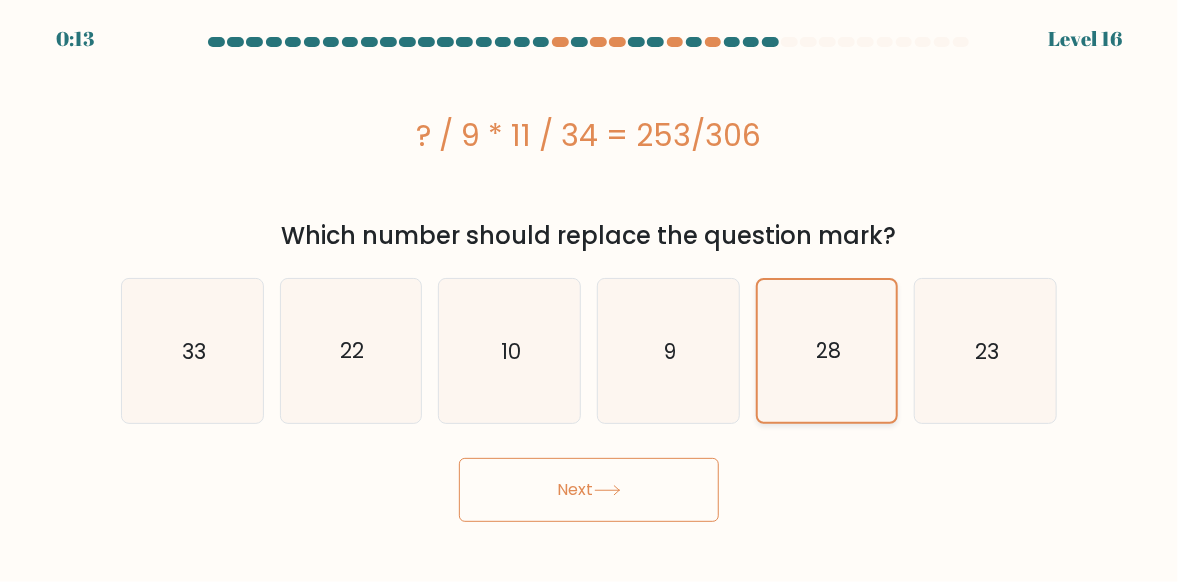 click on "28" 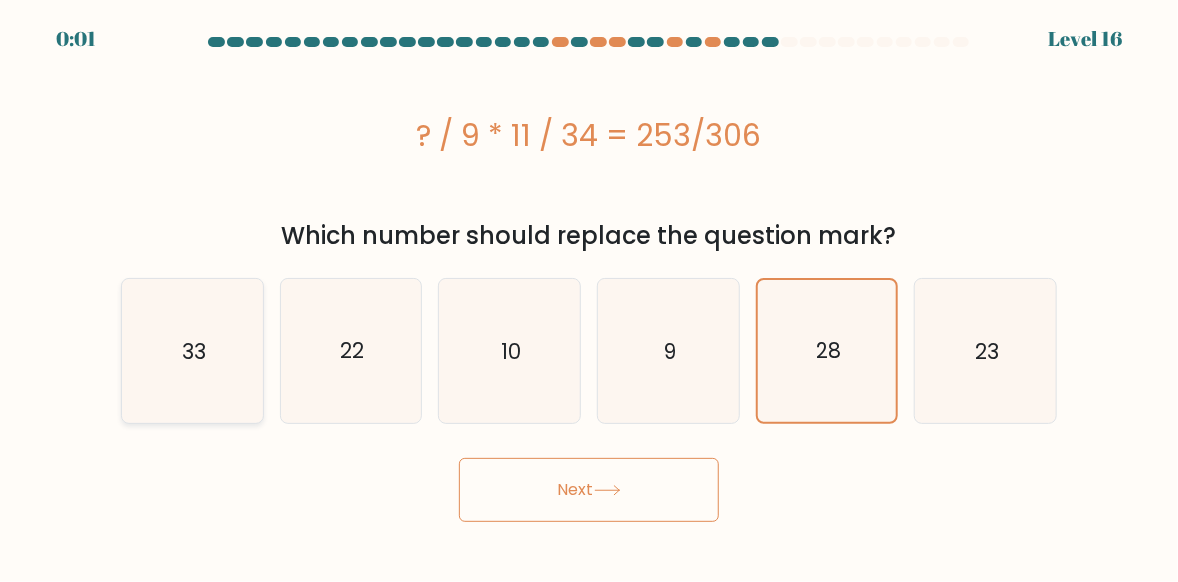 drag, startPoint x: 190, startPoint y: 319, endPoint x: 219, endPoint y: 341, distance: 36.40055 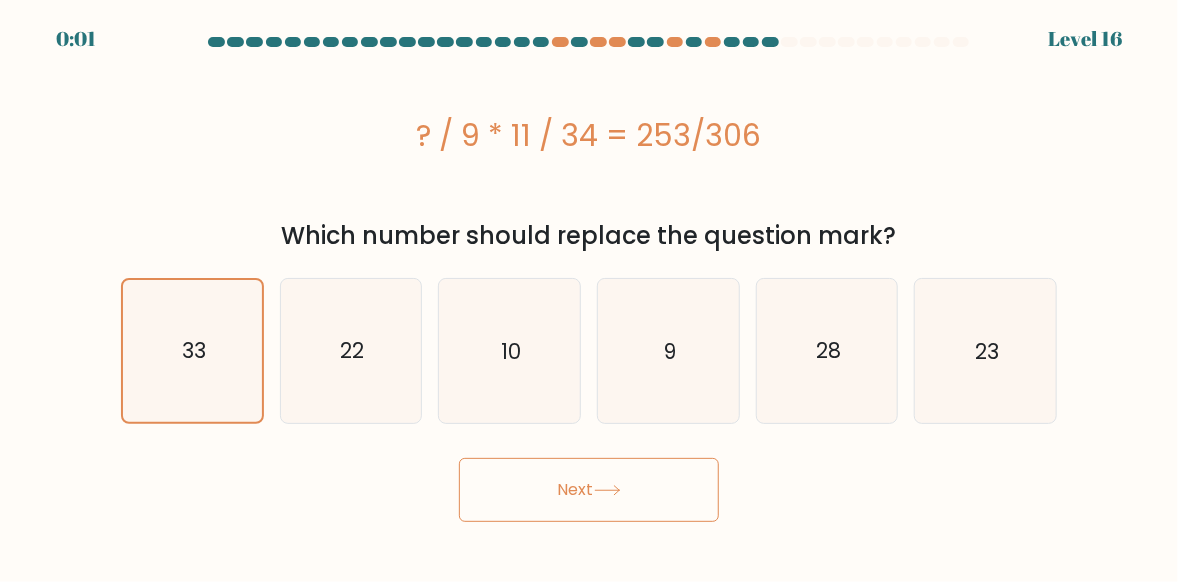 click on "Next" at bounding box center (589, 490) 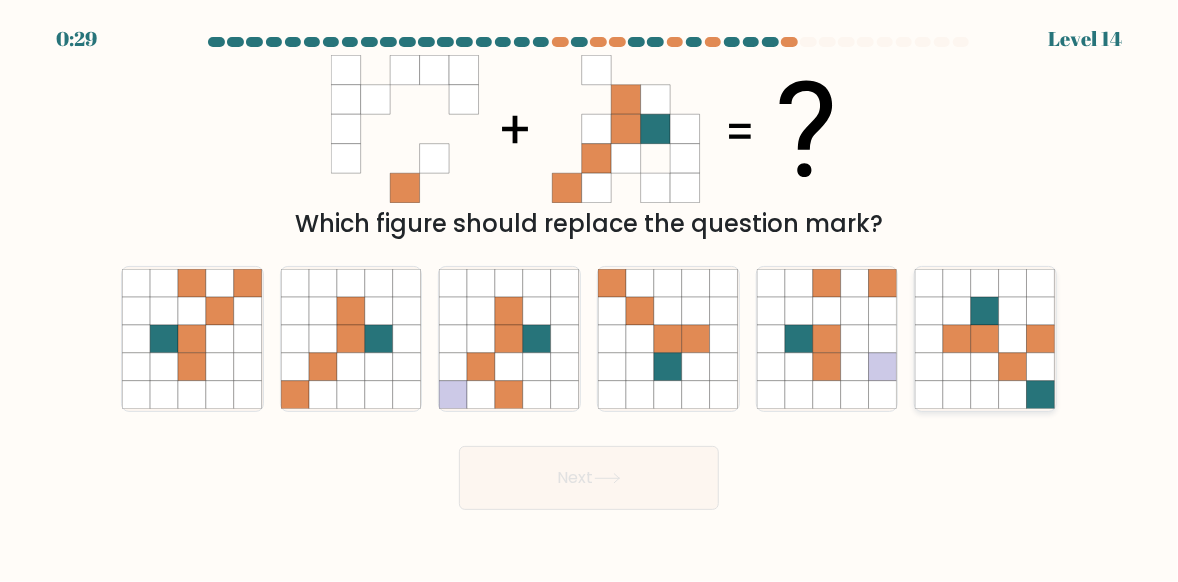 click 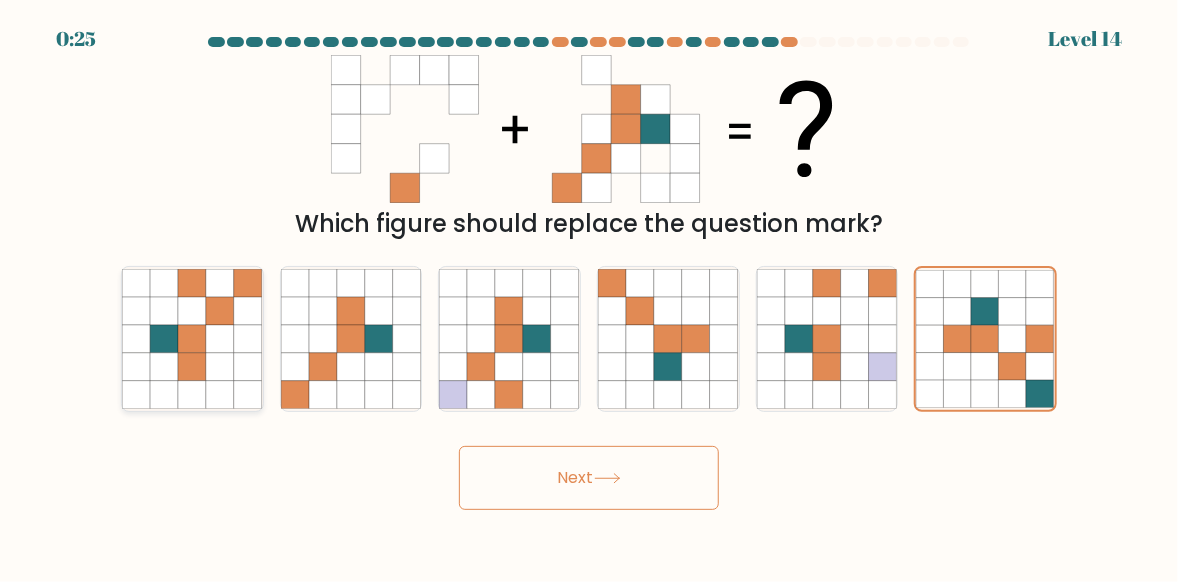 click 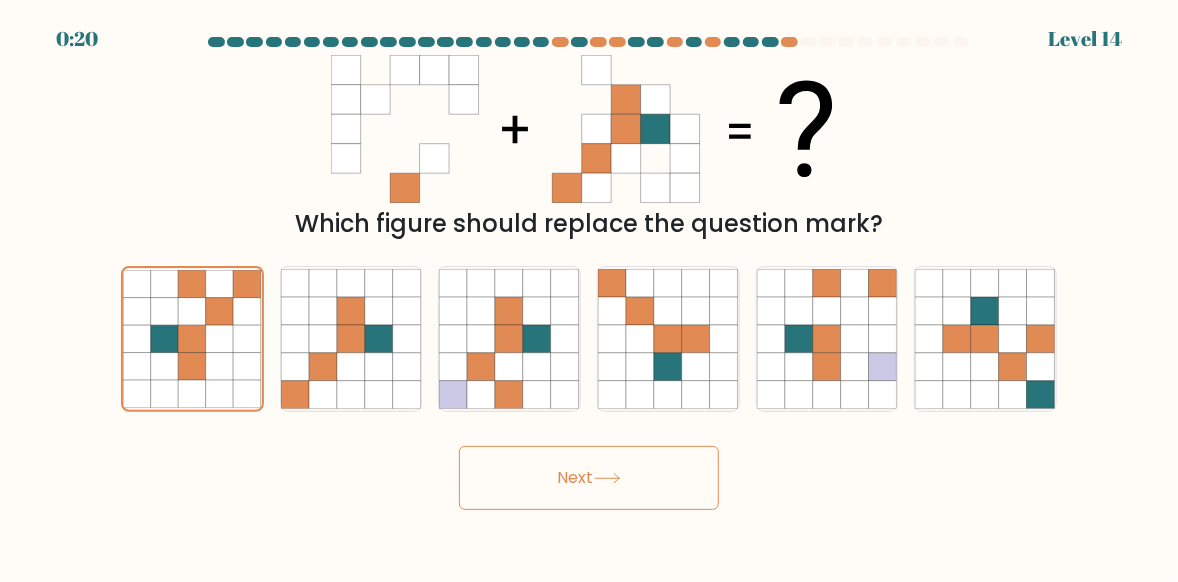 click on "Next" at bounding box center (589, 478) 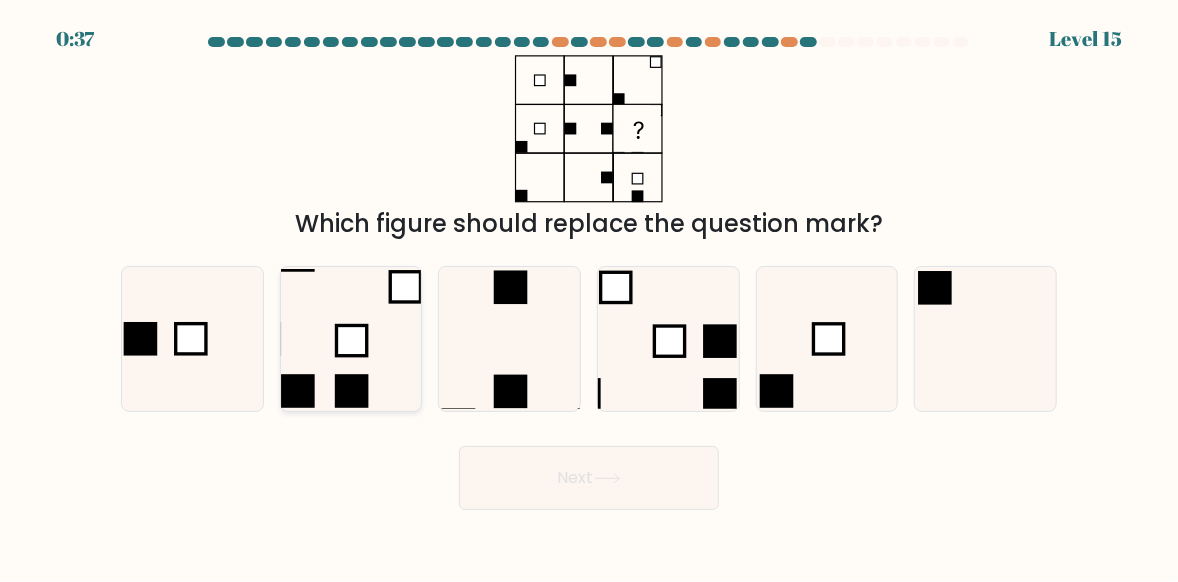 click 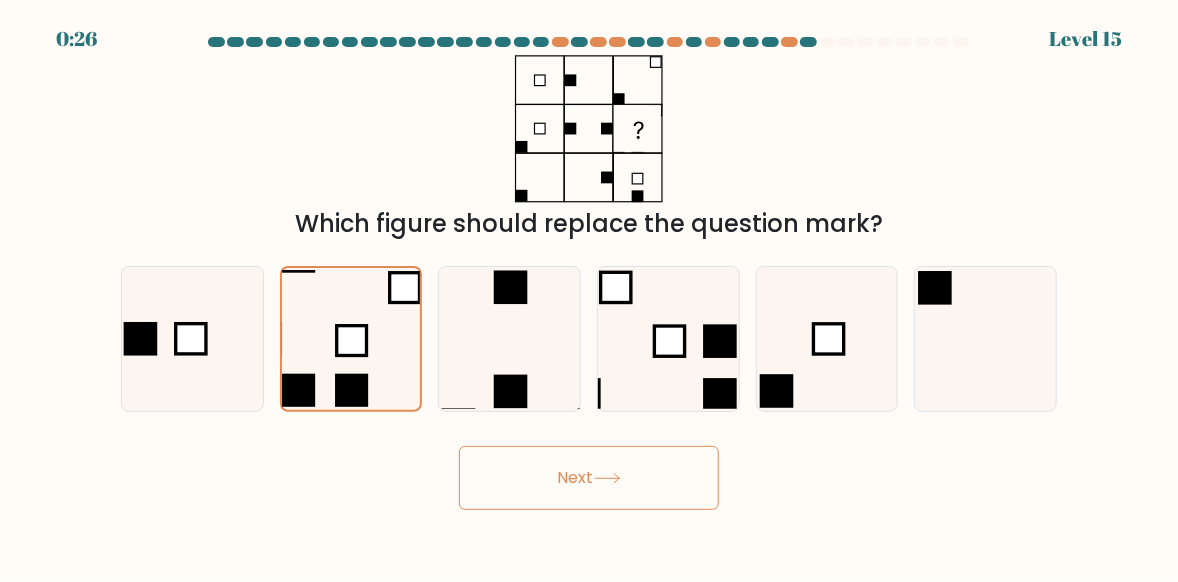 click on "Next" at bounding box center (589, 478) 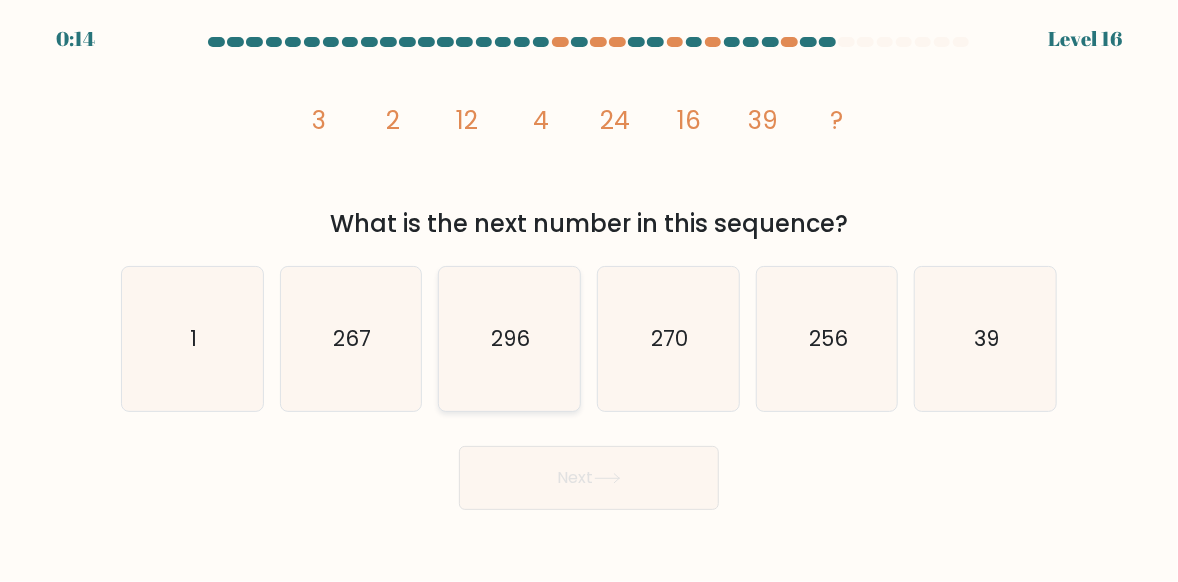 click on "296" 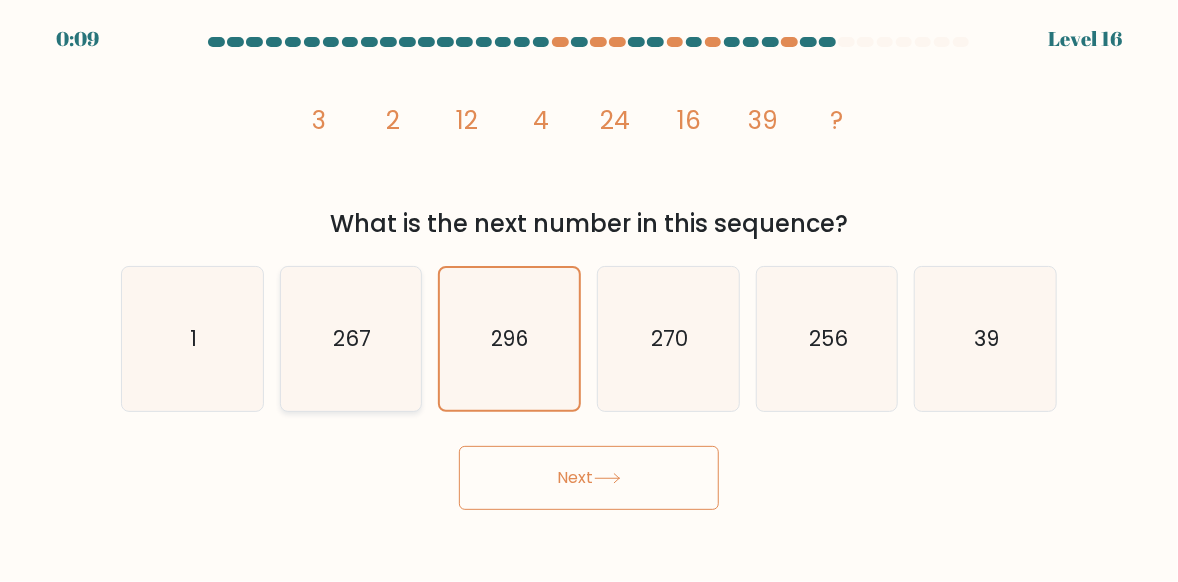 click on "267" 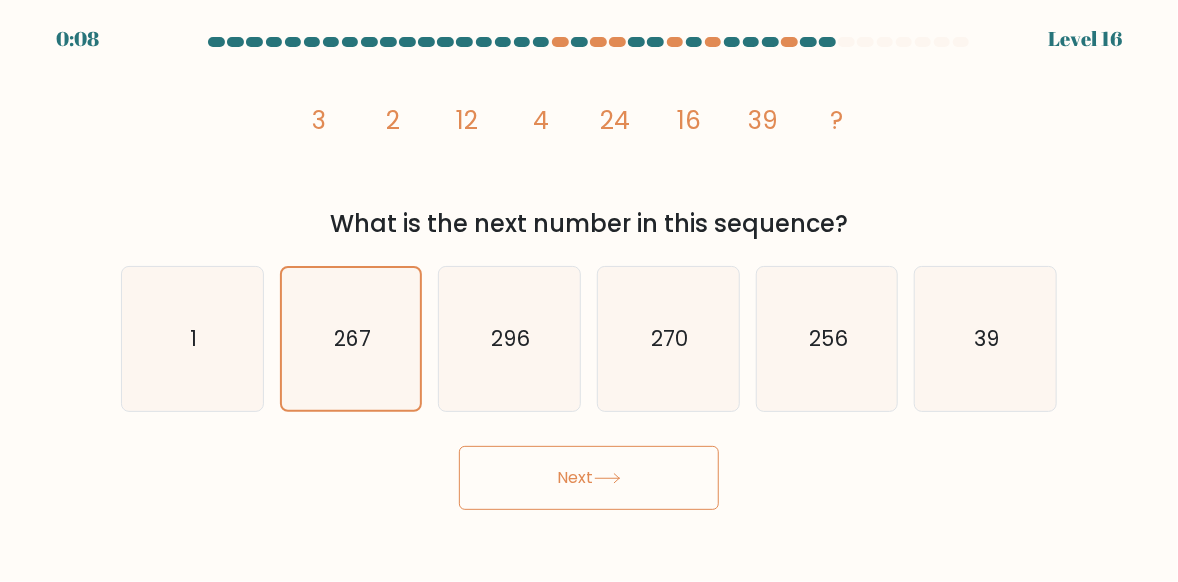 click on "Next" at bounding box center [589, 478] 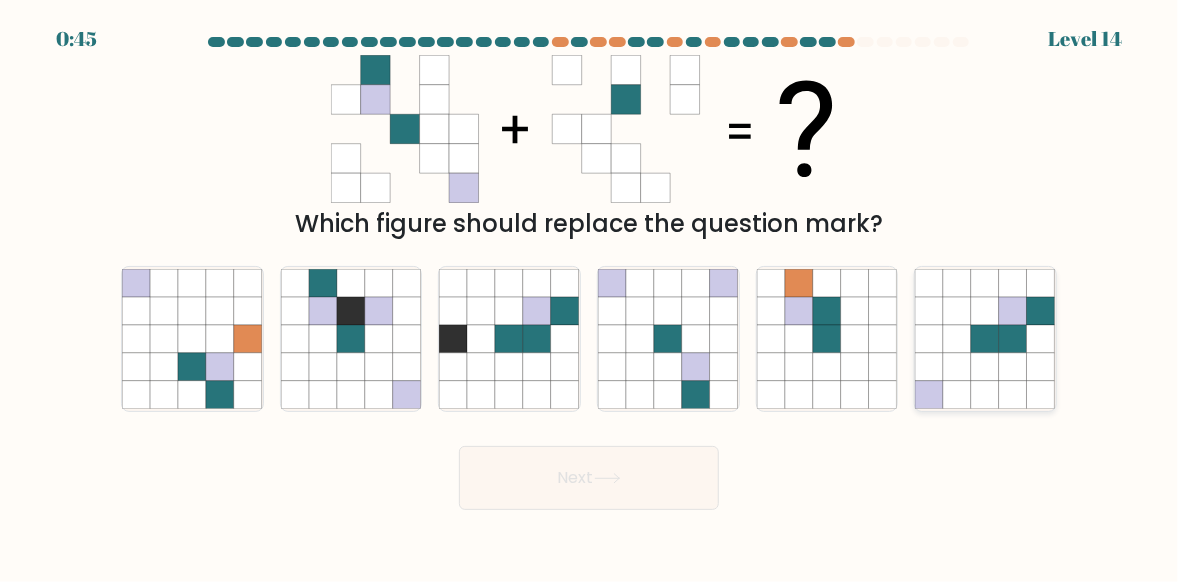 click 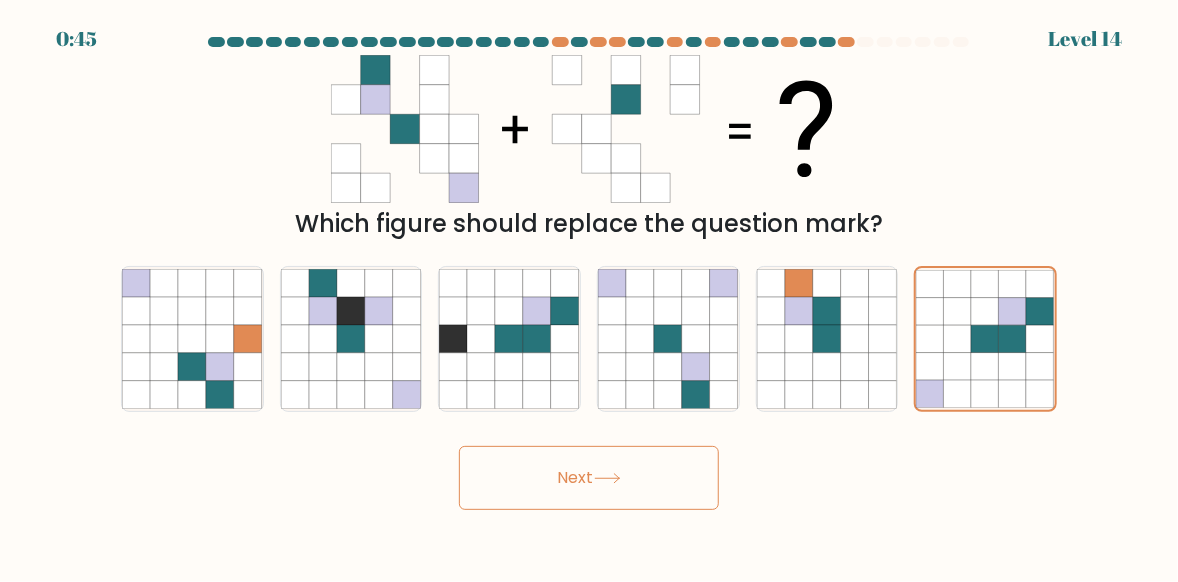 click on "Next" at bounding box center [589, 478] 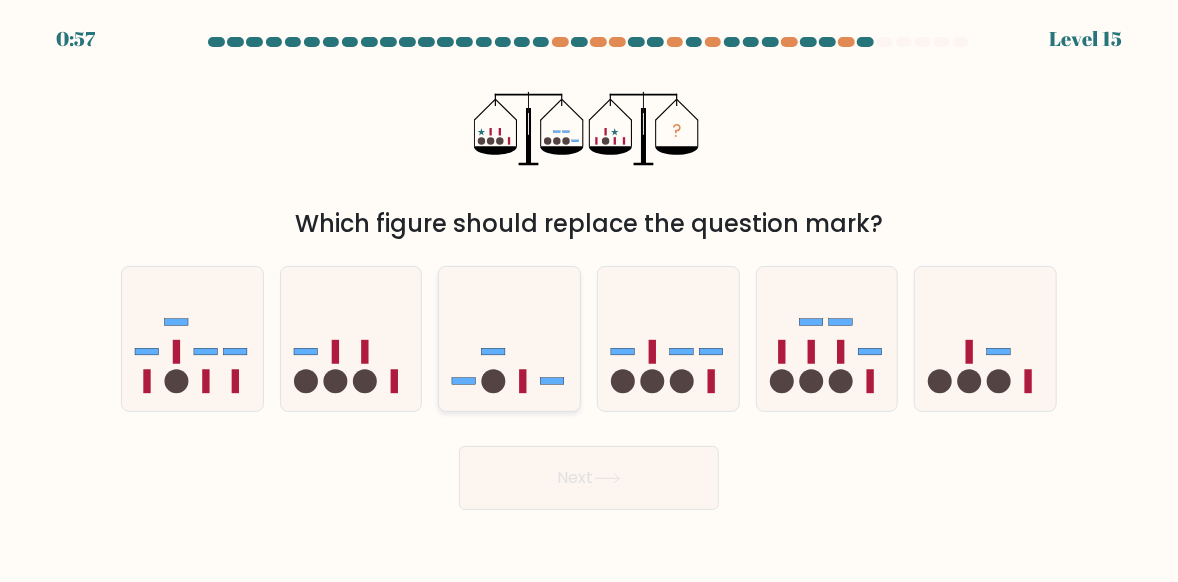 click 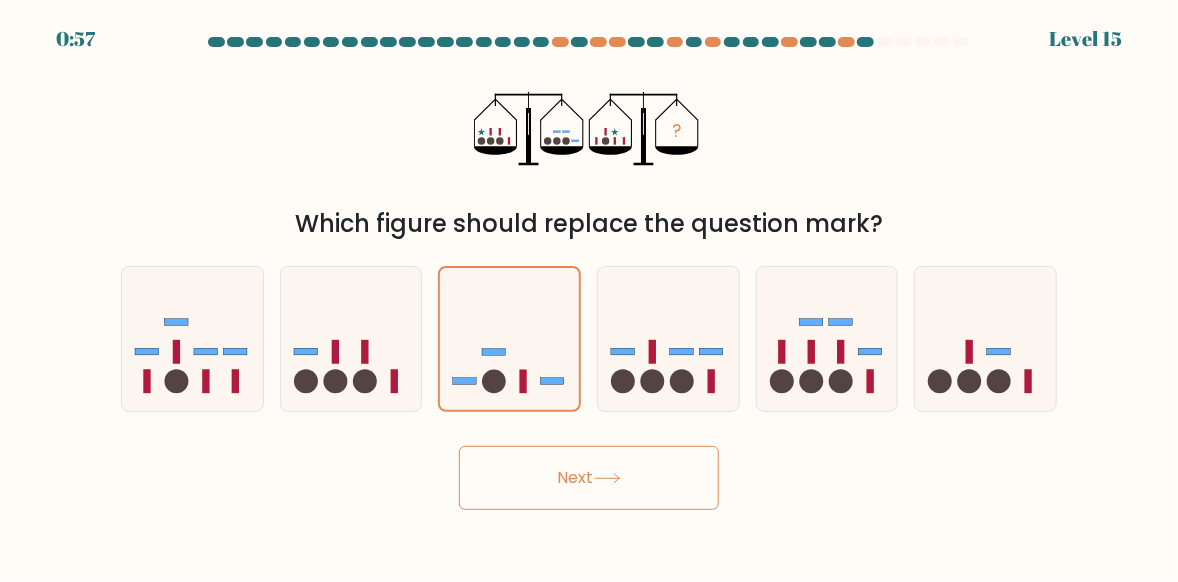 click on "Next" at bounding box center (589, 478) 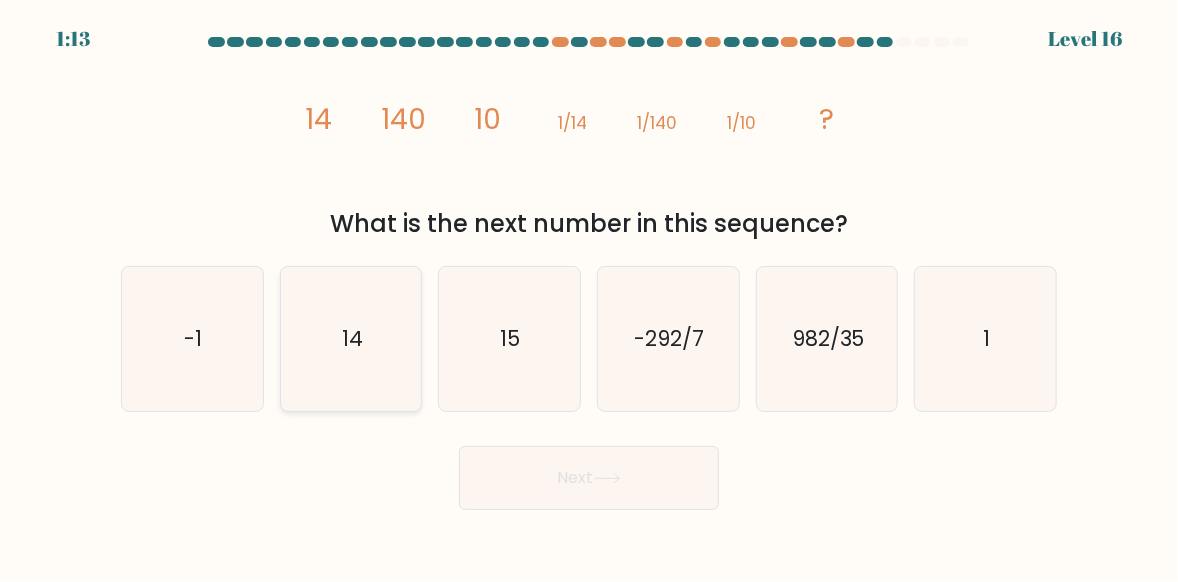click on "14" 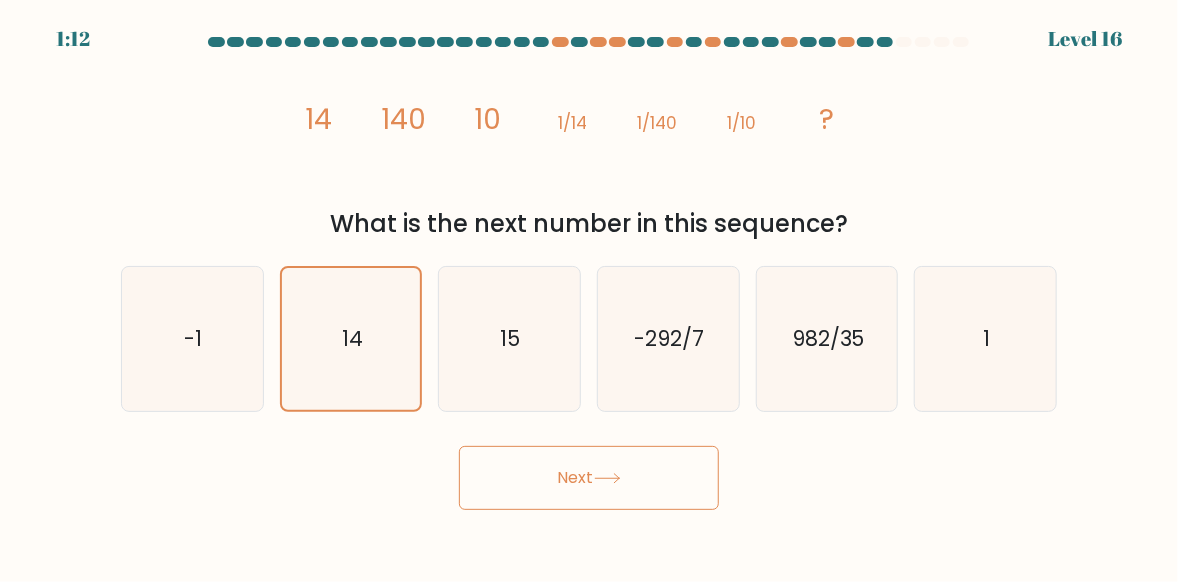 click on "Next" at bounding box center (589, 478) 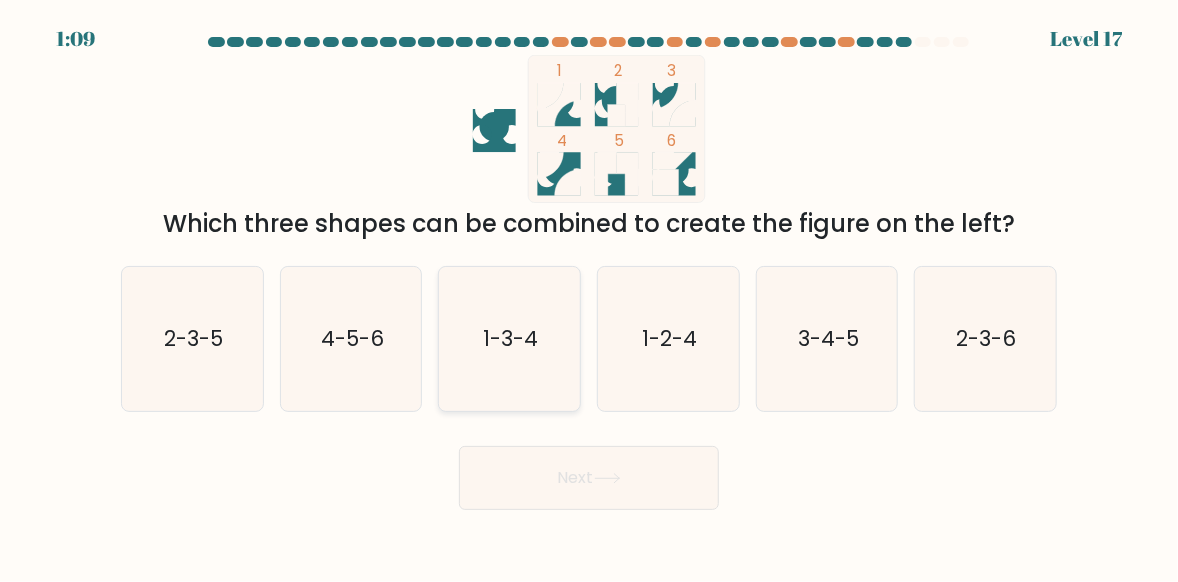 click on "1-3-4" 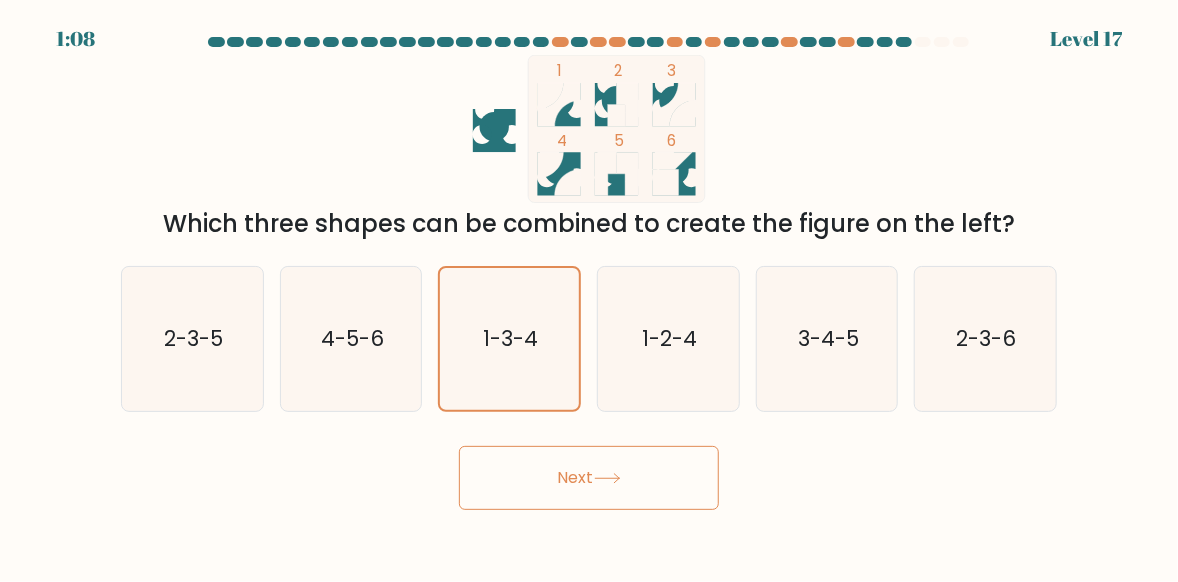 click on "Next" at bounding box center [589, 478] 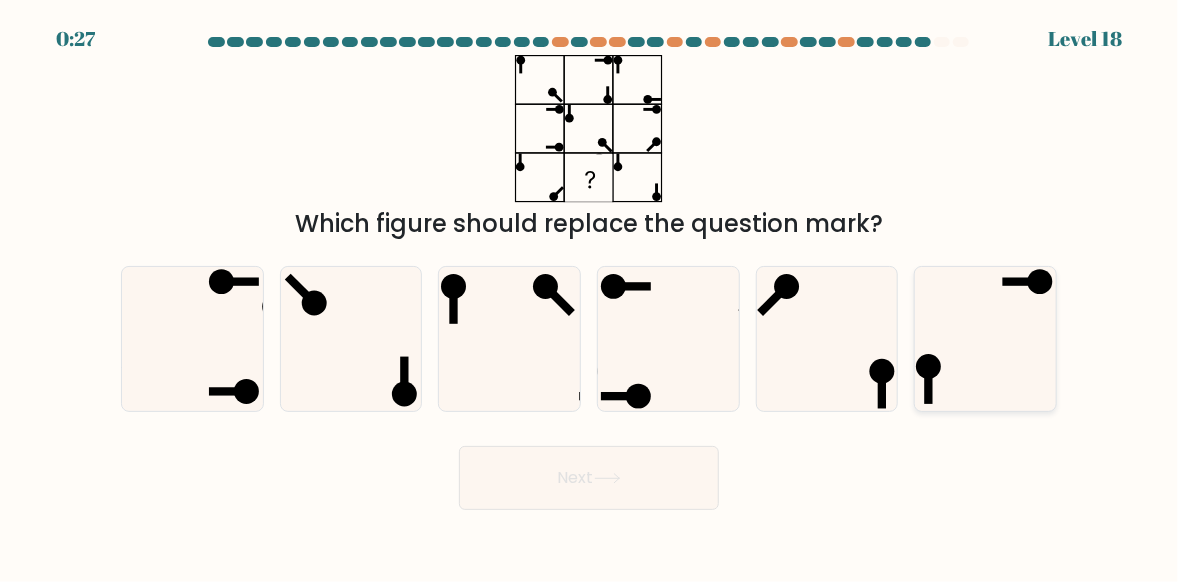 click 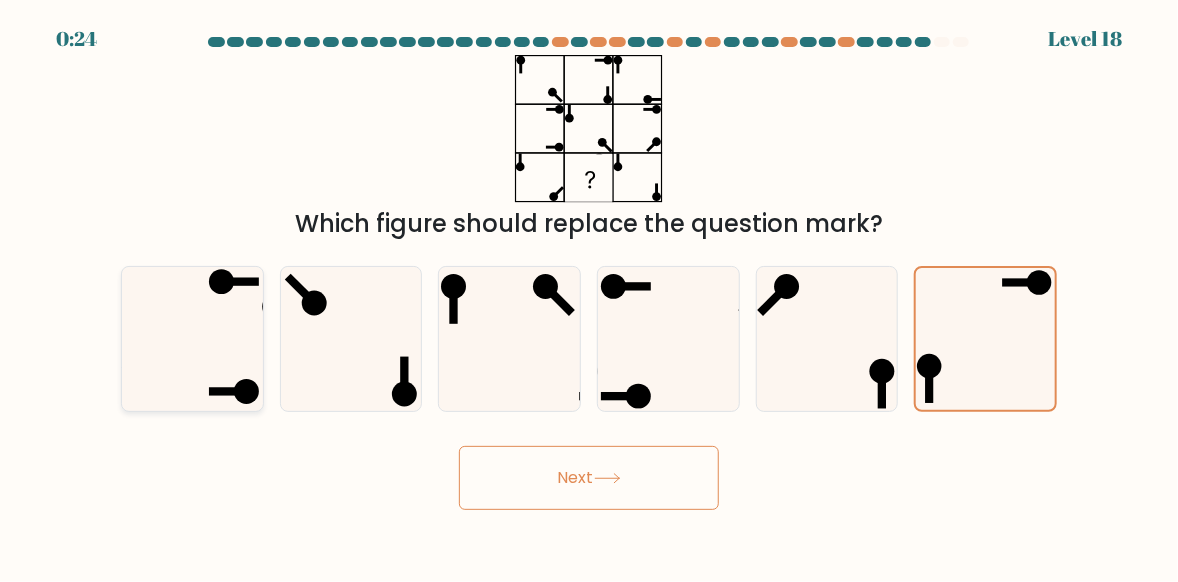 click 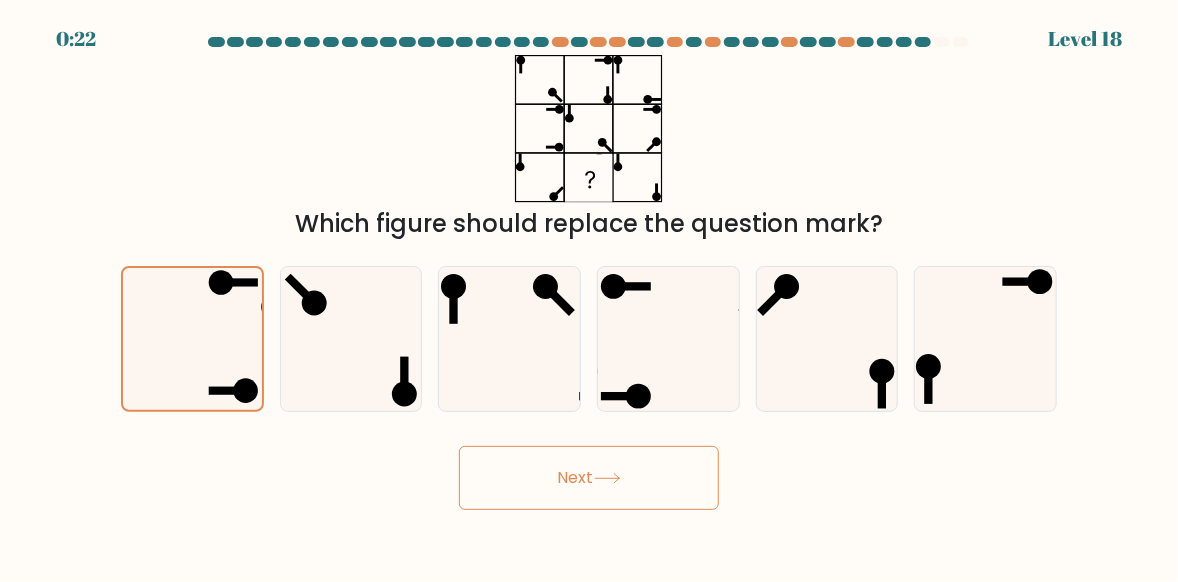 click on "Next" at bounding box center (589, 478) 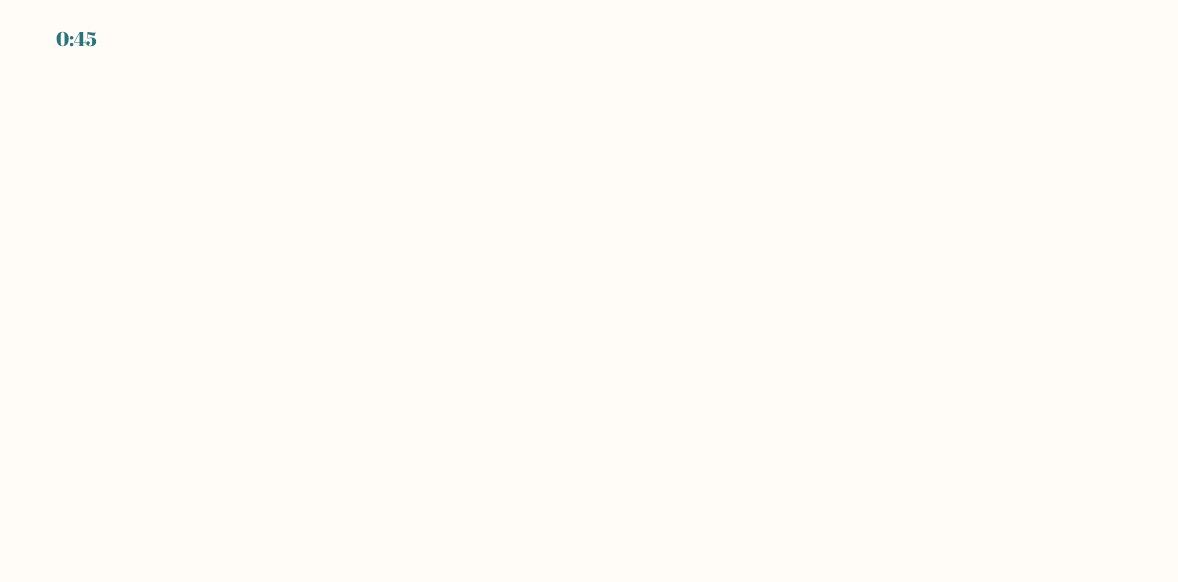 scroll, scrollTop: 0, scrollLeft: 0, axis: both 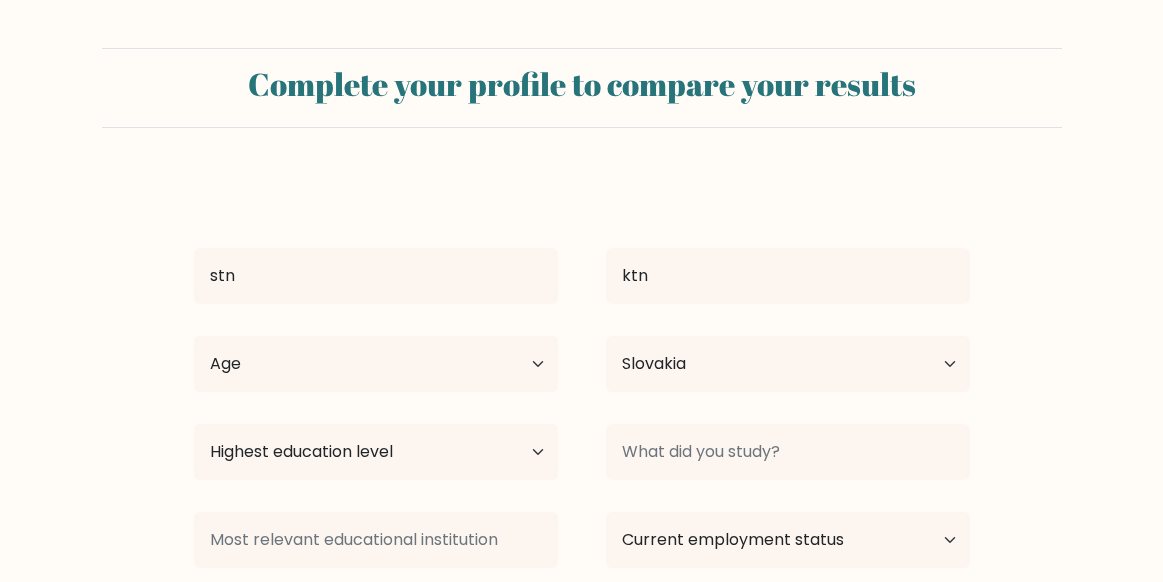 select on "SK" 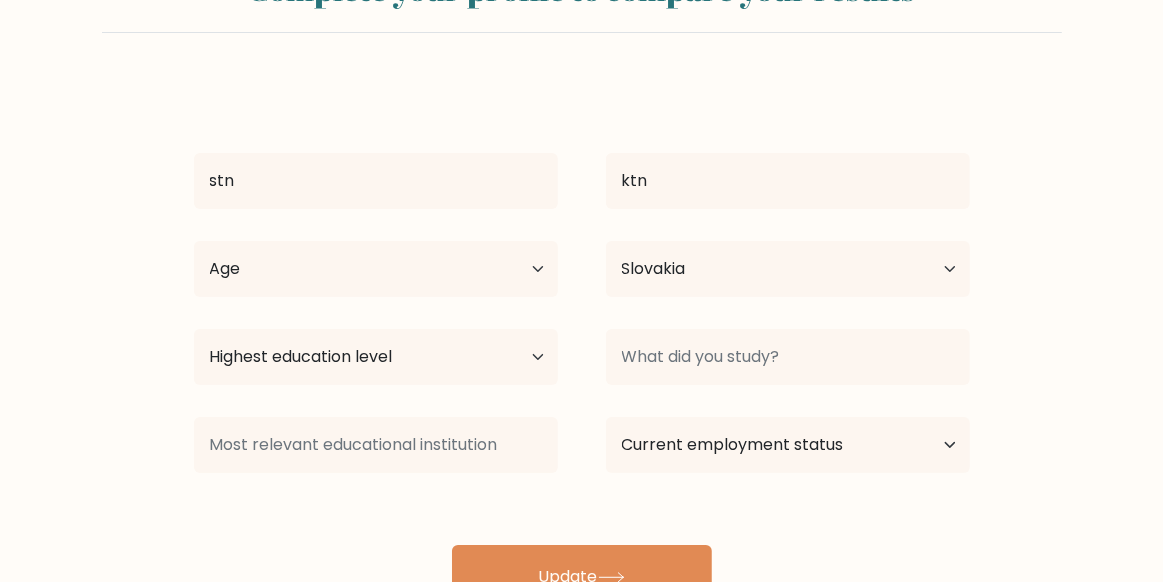 scroll, scrollTop: 100, scrollLeft: 0, axis: vertical 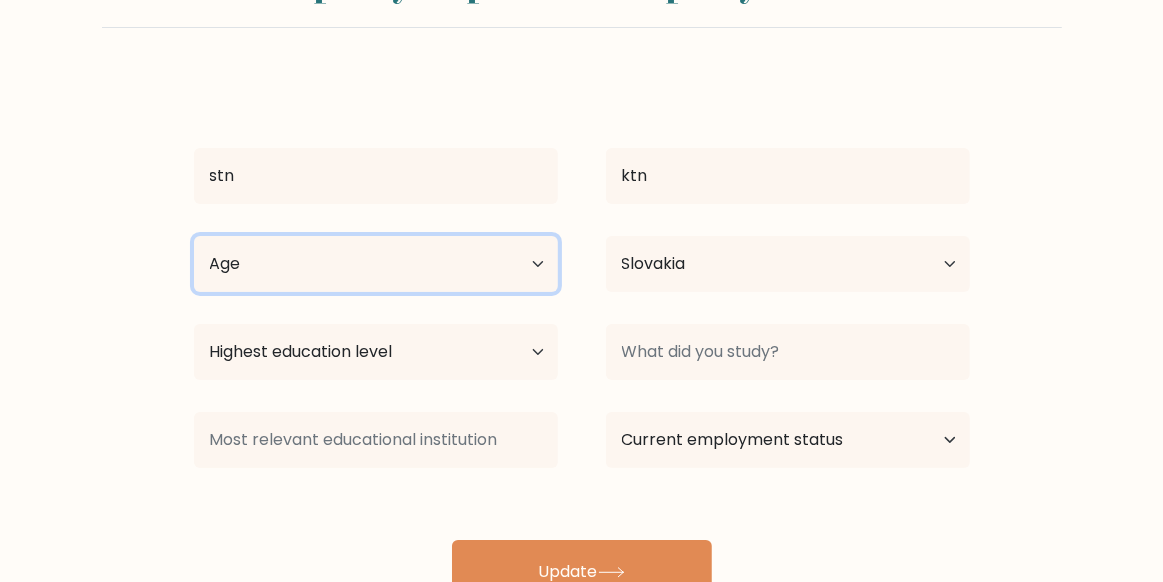 click on "Age
Under 18 years old
18-24 years old
25-34 years old
35-44 years old
45-54 years old
55-64 years old
65 years old and above" at bounding box center (376, 264) 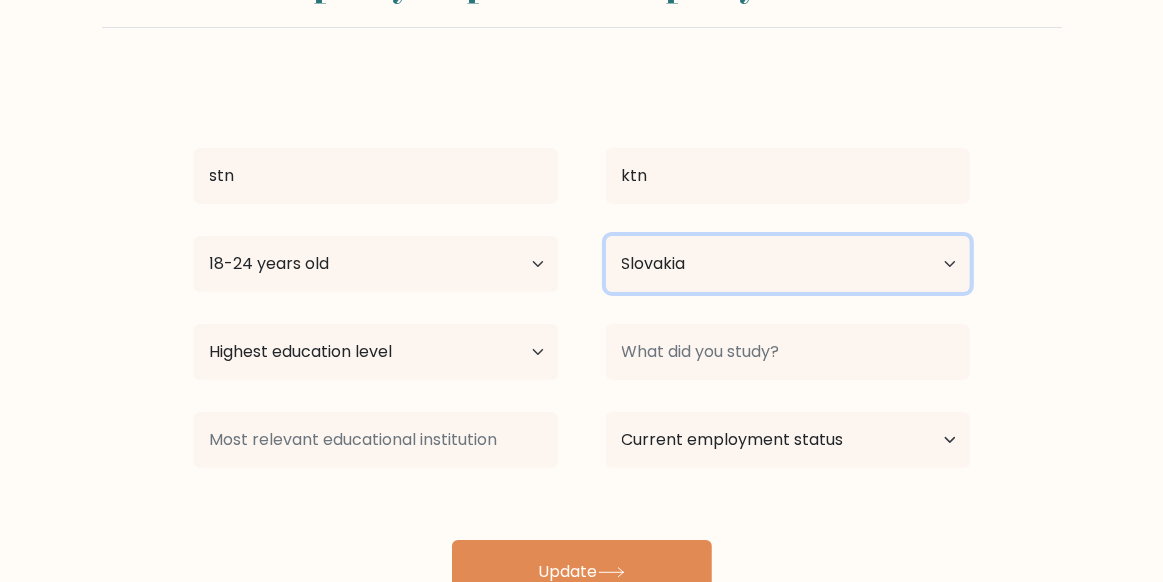 click on "Country
Afghanistan
Albania
Algeria
American Samoa
Andorra
Angola
Anguilla
Antarctica
Antigua and Barbuda
Argentina
Armenia
Aruba
Australia
Austria
Azerbaijan
Bahamas
Bahrain
Bangladesh
Barbados
Belarus
Belgium
Belize
Benin
Bermuda
Bhutan
Bolivia
Bonaire, Sint Eustatius and Saba
Bosnia and Herzegovina
Botswana
Bouvet Island
Brazil
British Indian Ocean Territory
Brunei
Bulgaria
Burkina Faso
Burundi
Cabo Verde
Cambodia
Cameroon
Canada
Cayman Islands
Central African Republic
Chad
Chile
China
Christmas Island
Cocos (Keeling) Islands
Colombia
Comoros
Congo
Congo (the Democratic Republic of the)
Cook Islands
Costa Rica
Côte d'Ivoire
Croatia
Cuba" at bounding box center (788, 264) 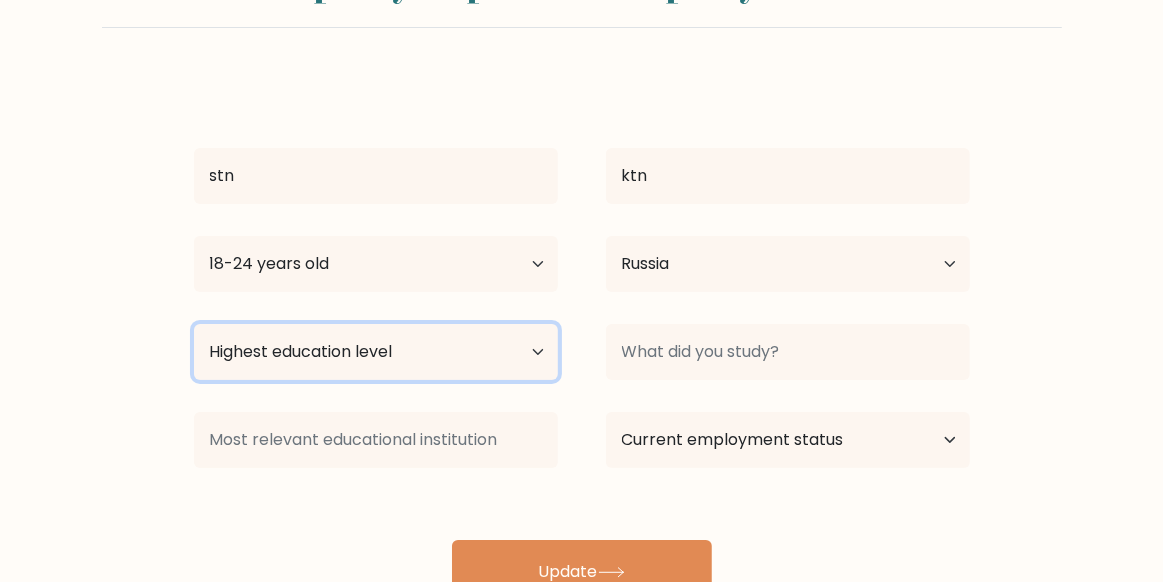 click on "Highest education level
No schooling
Primary
Lower Secondary
Upper Secondary
Occupation Specific
Bachelor's degree
Master's degree
Doctoral degree" at bounding box center [376, 352] 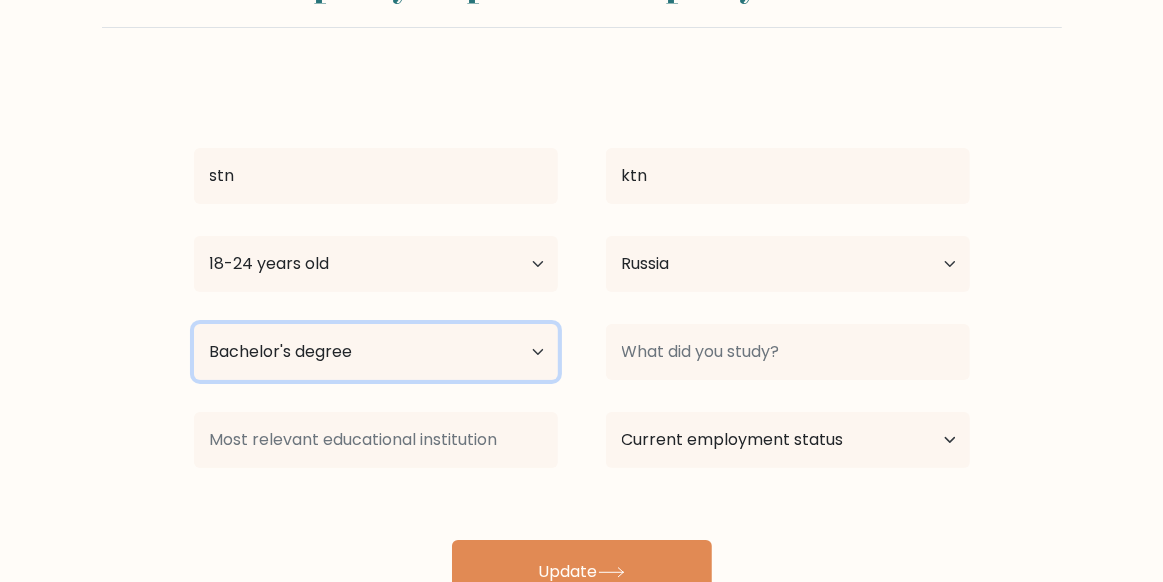 click on "Highest education level
No schooling
Primary
Lower Secondary
Upper Secondary
Occupation Specific
Bachelor's degree
Master's degree
Doctoral degree" at bounding box center (376, 352) 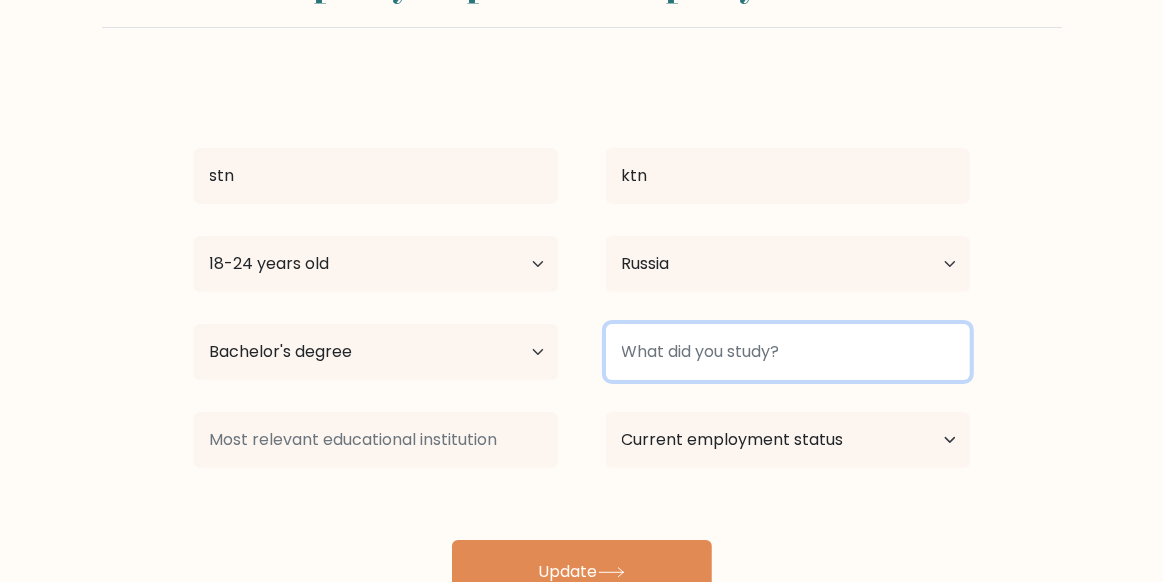 click at bounding box center (788, 352) 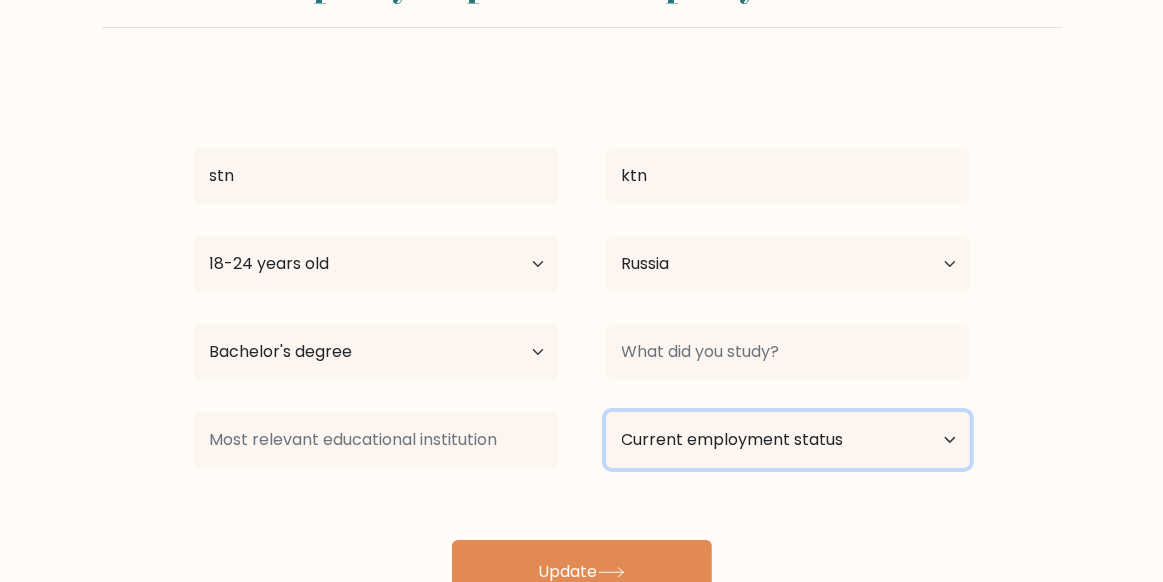 click on "Current employment status
Employed
Student
Retired
Other / prefer not to answer" at bounding box center (788, 440) 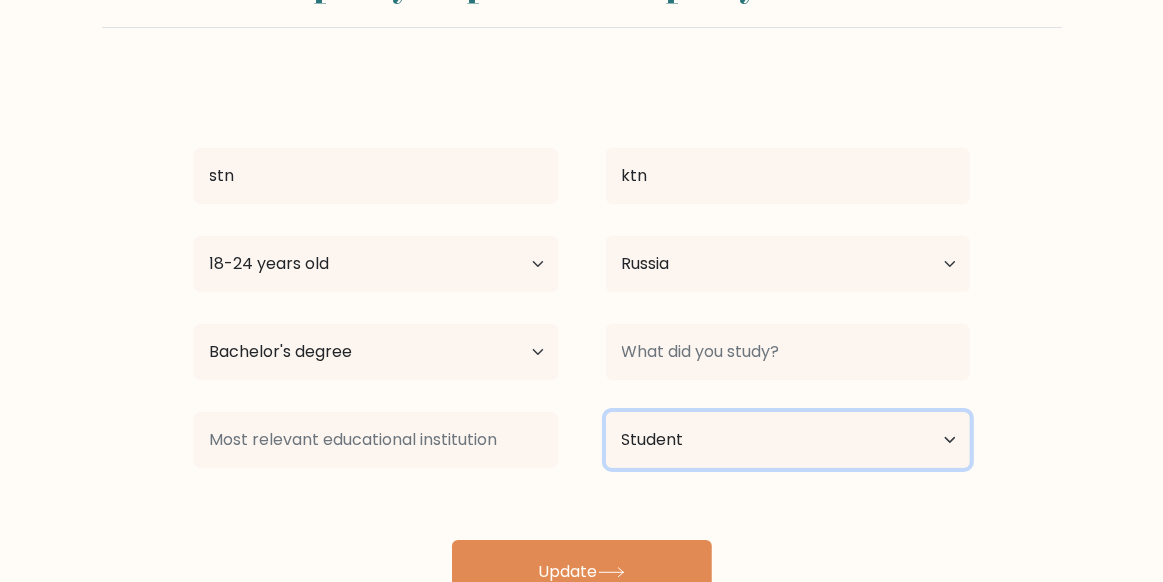 click on "Current employment status
Employed
Student
Retired
Other / prefer not to answer" at bounding box center (788, 440) 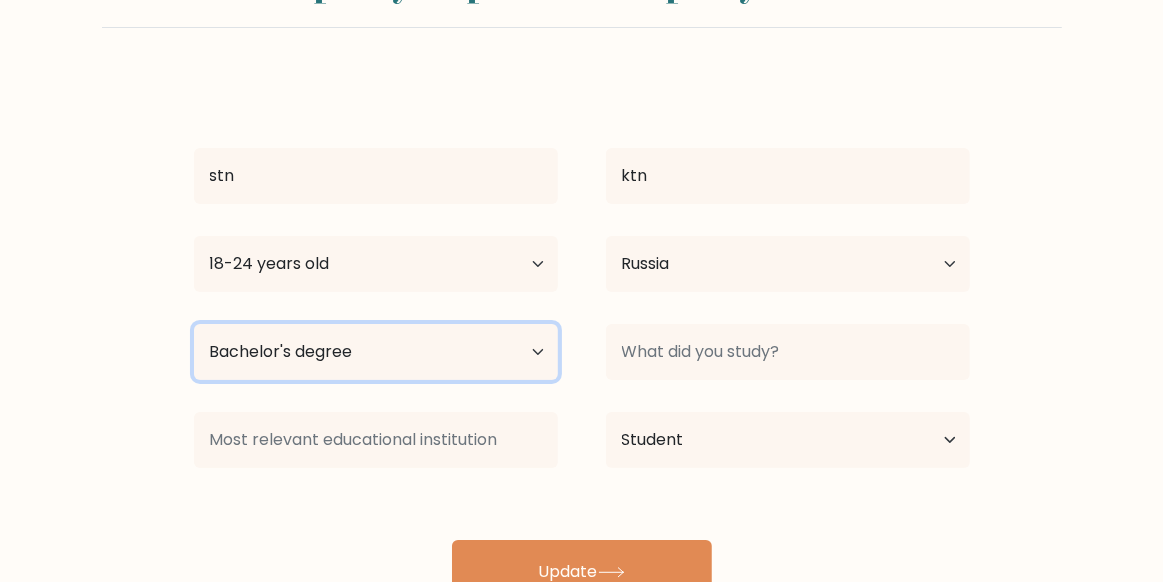 click on "Highest education level
No schooling
Primary
Lower Secondary
Upper Secondary
Occupation Specific
Bachelor's degree
Master's degree
Doctoral degree" at bounding box center (376, 352) 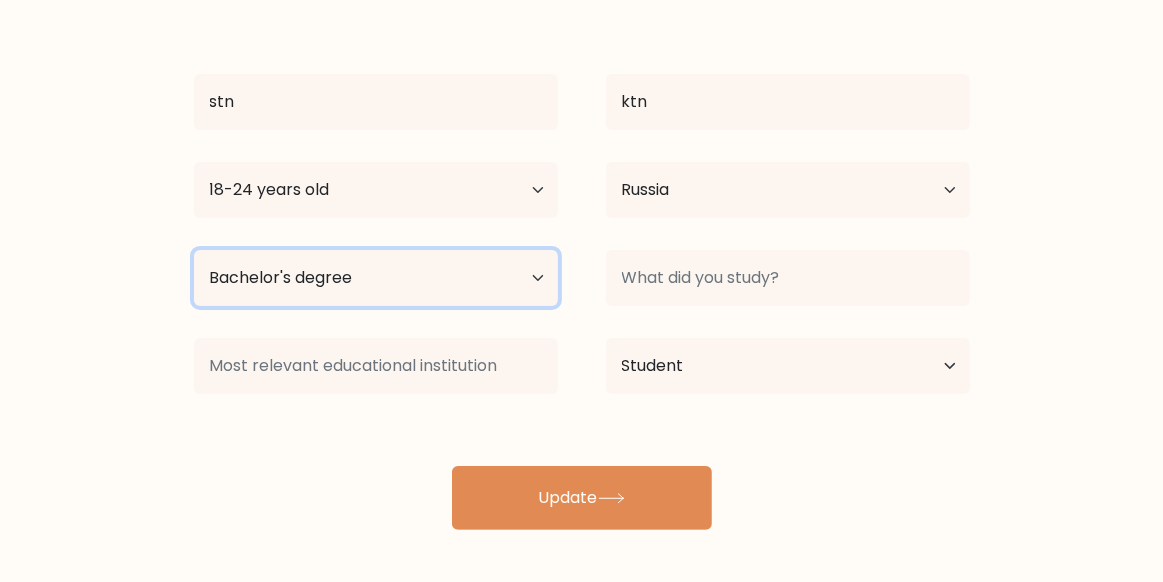 scroll, scrollTop: 176, scrollLeft: 0, axis: vertical 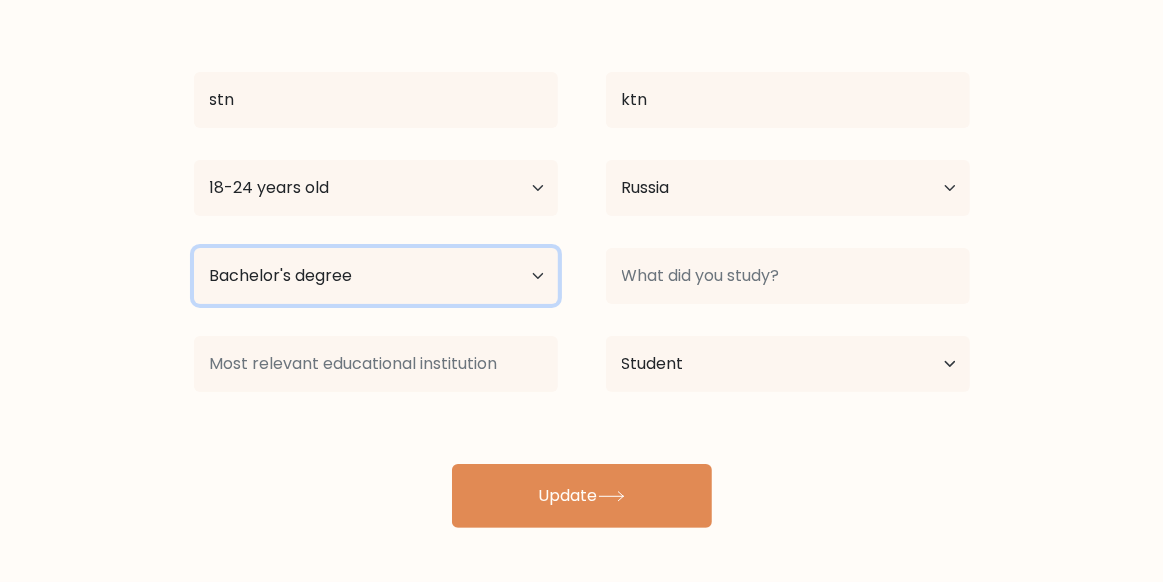 click on "Highest education level
No schooling
Primary
Lower Secondary
Upper Secondary
Occupation Specific
Bachelor's degree
Master's degree
Doctoral degree" at bounding box center (376, 276) 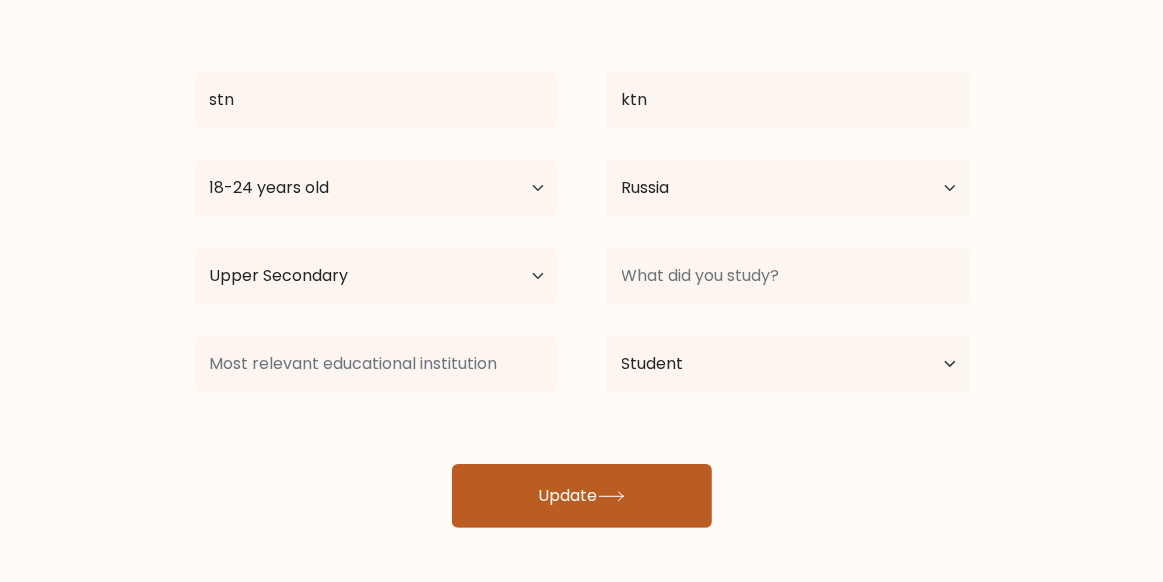 click on "Update" at bounding box center [582, 496] 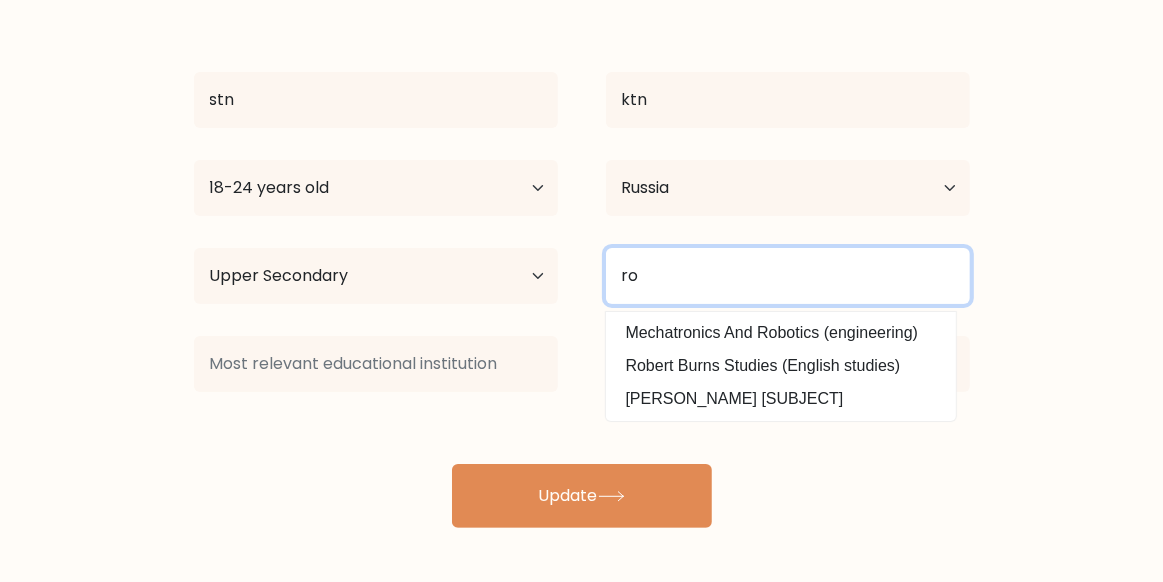 type on "r" 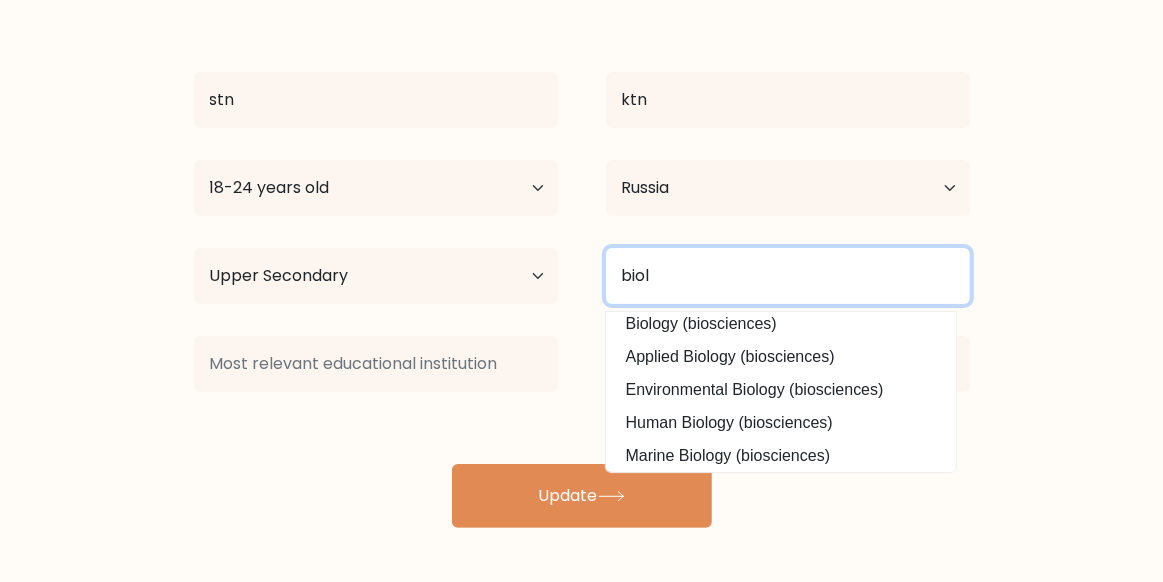scroll, scrollTop: 0, scrollLeft: 0, axis: both 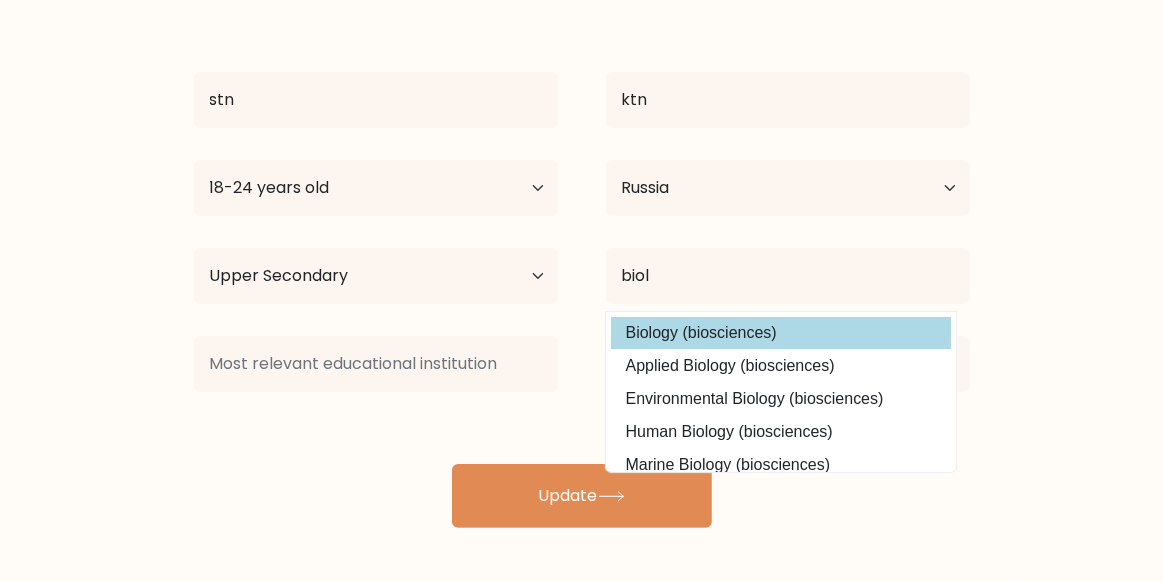 click on "Biology (biosciences)" at bounding box center [781, 333] 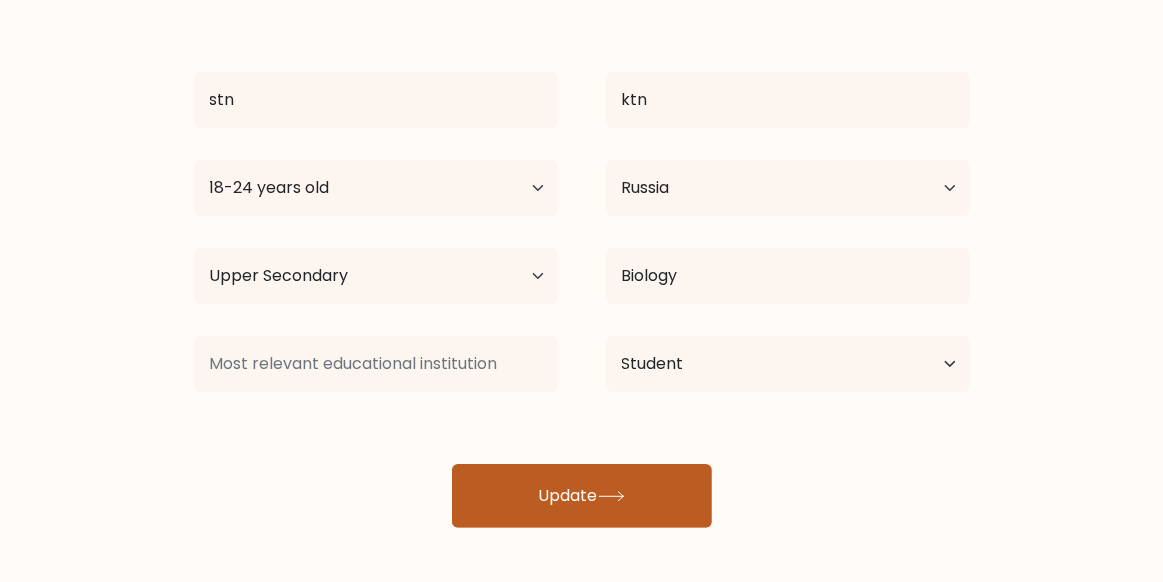 click on "Update" at bounding box center [582, 496] 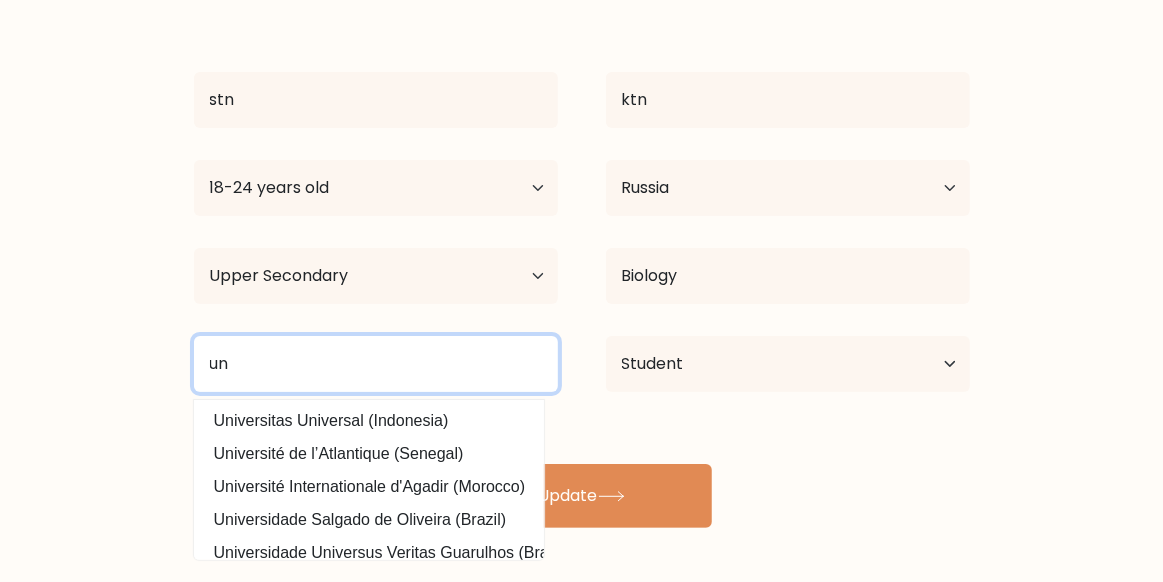 type on "u" 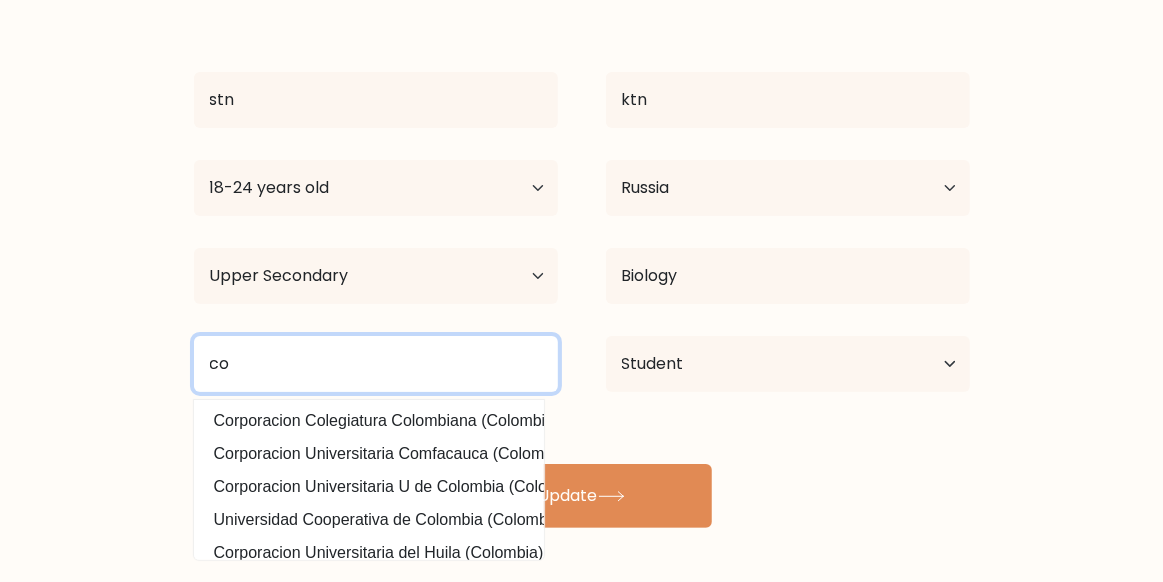 type on "c" 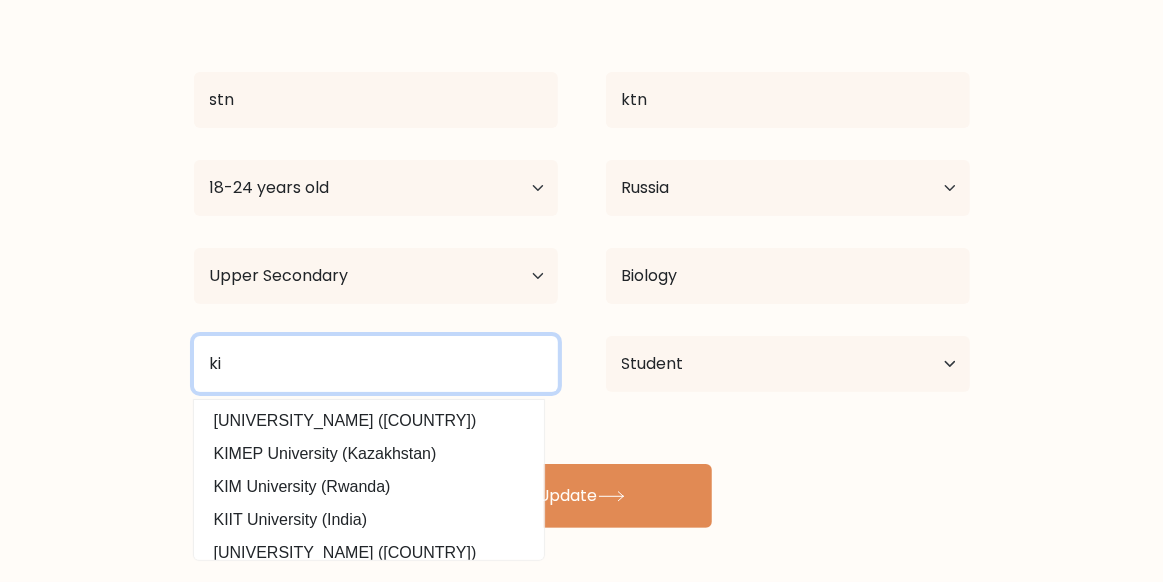 type on "k" 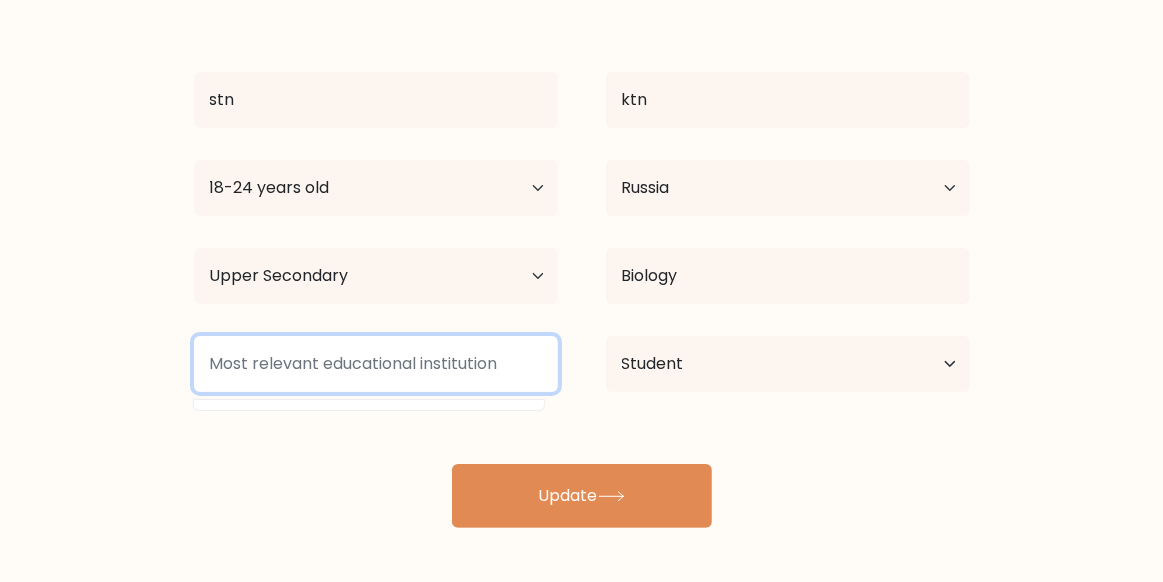 type on "h" 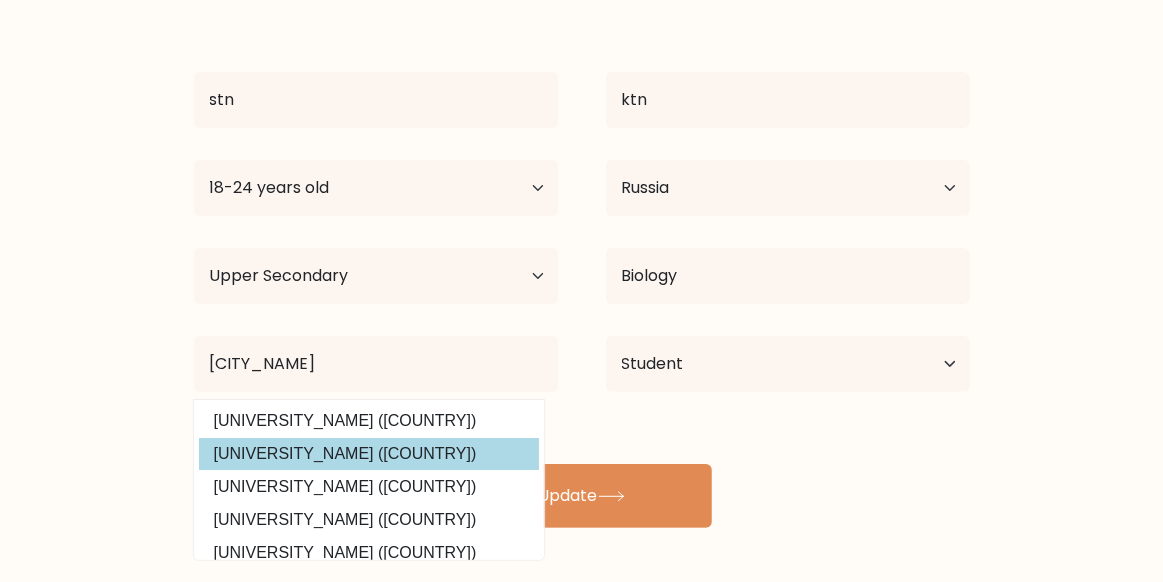 click on "Univerzita Komenského v Bratislave (Slovakia)" at bounding box center (369, 454) 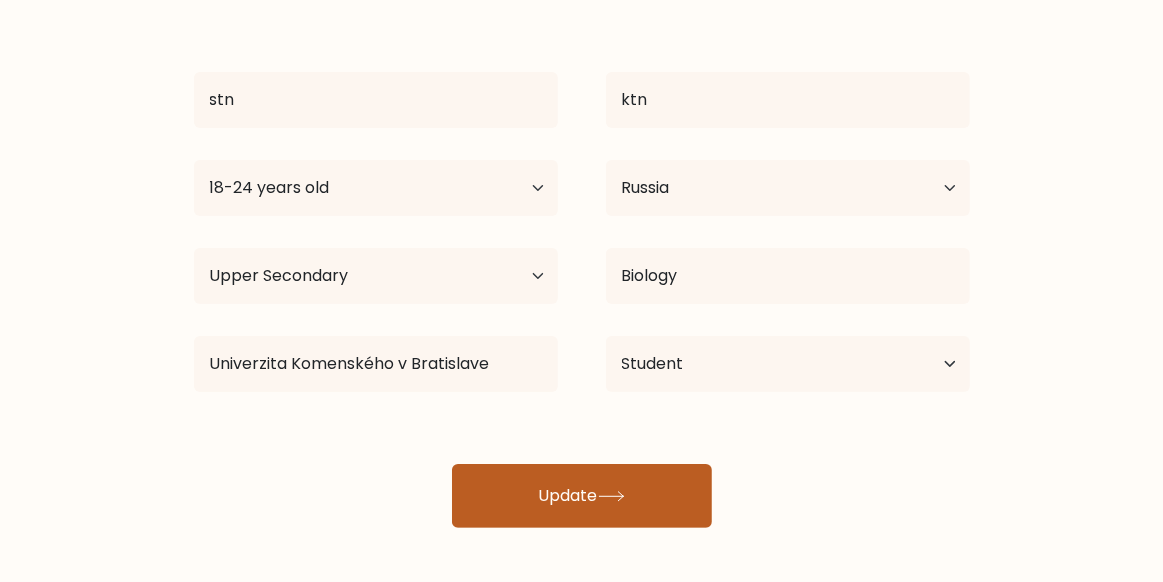 click on "Update" at bounding box center (582, 496) 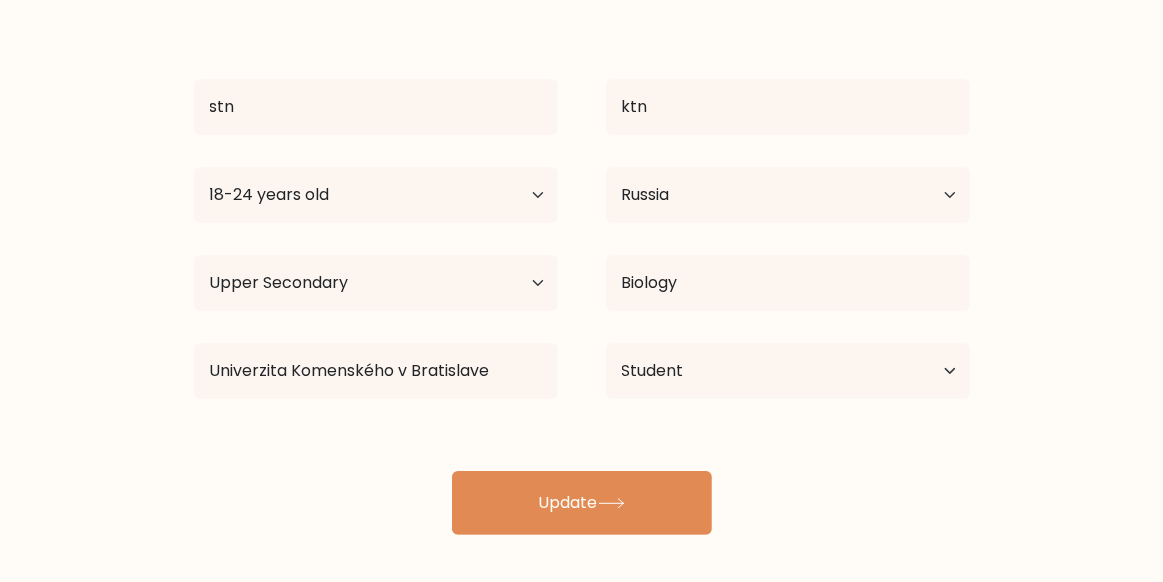 scroll, scrollTop: 176, scrollLeft: 0, axis: vertical 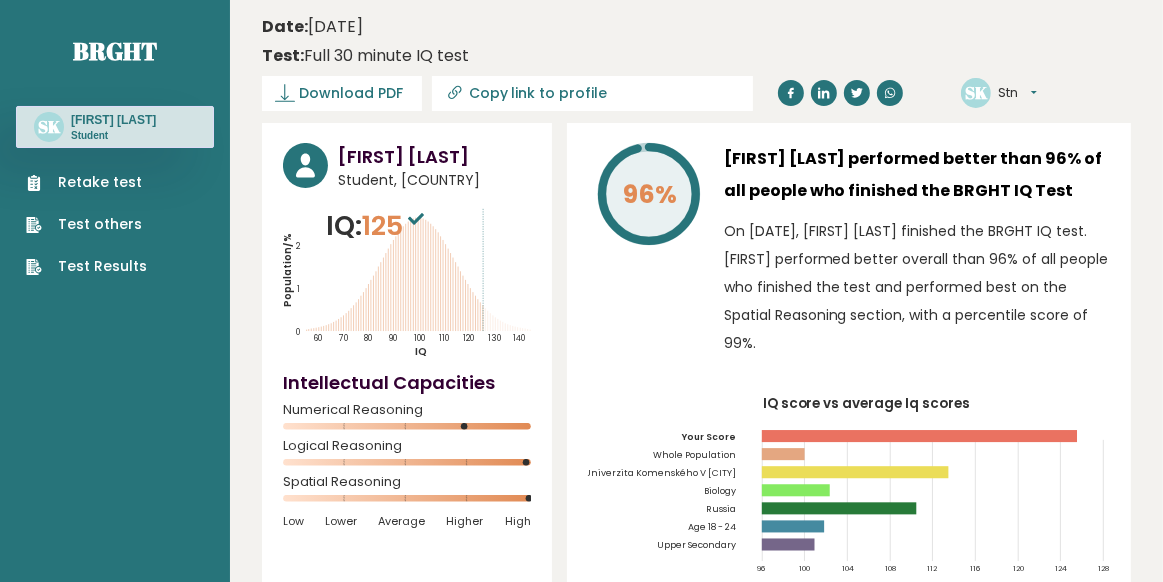 click on "125" at bounding box center [395, 225] 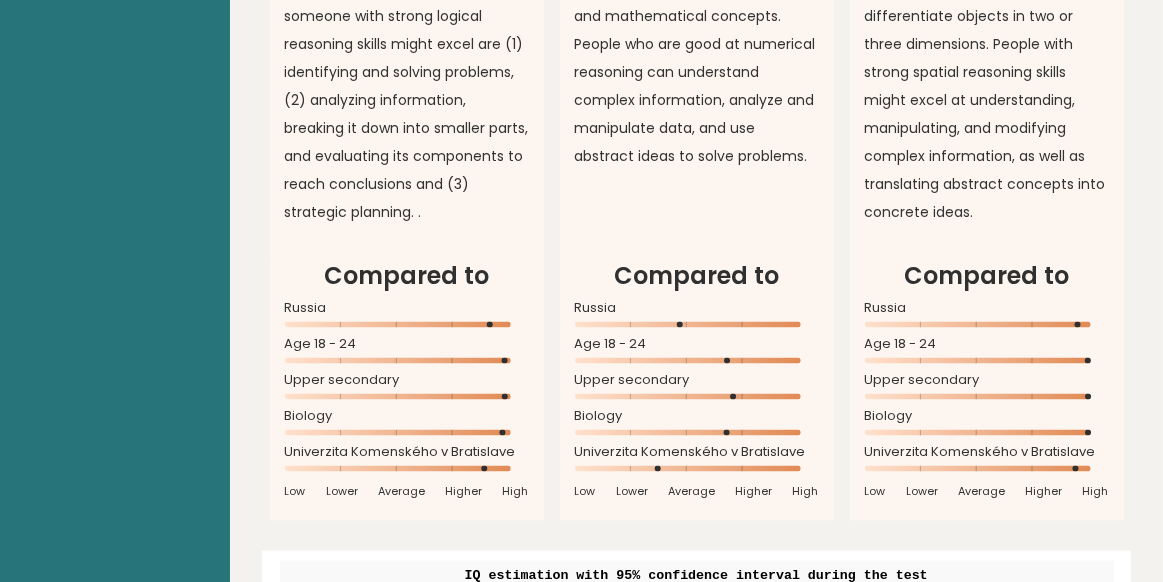 scroll, scrollTop: 1999, scrollLeft: 0, axis: vertical 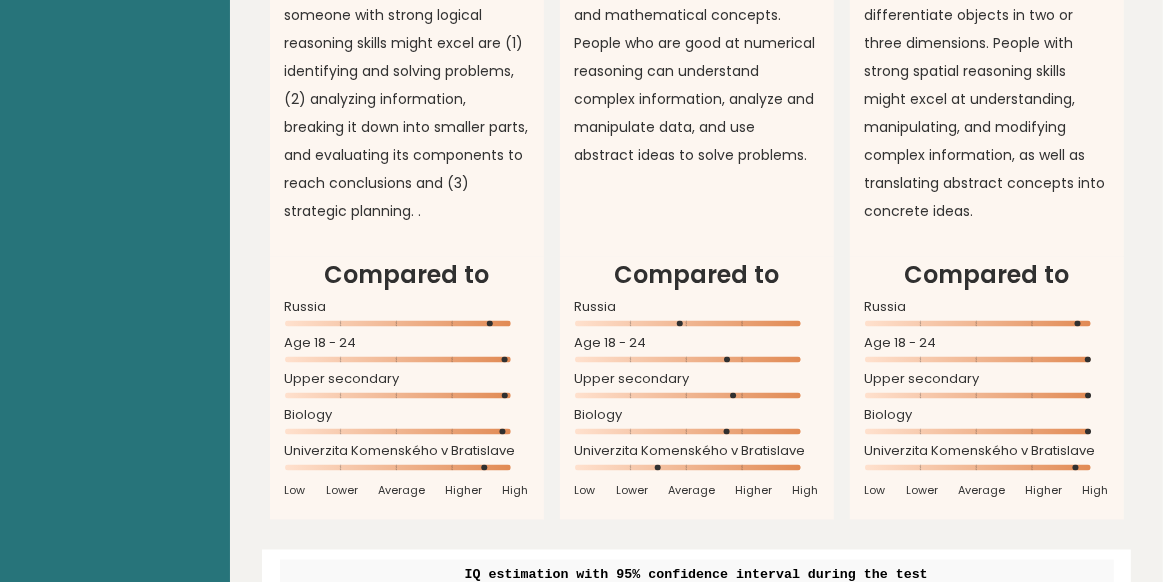 click 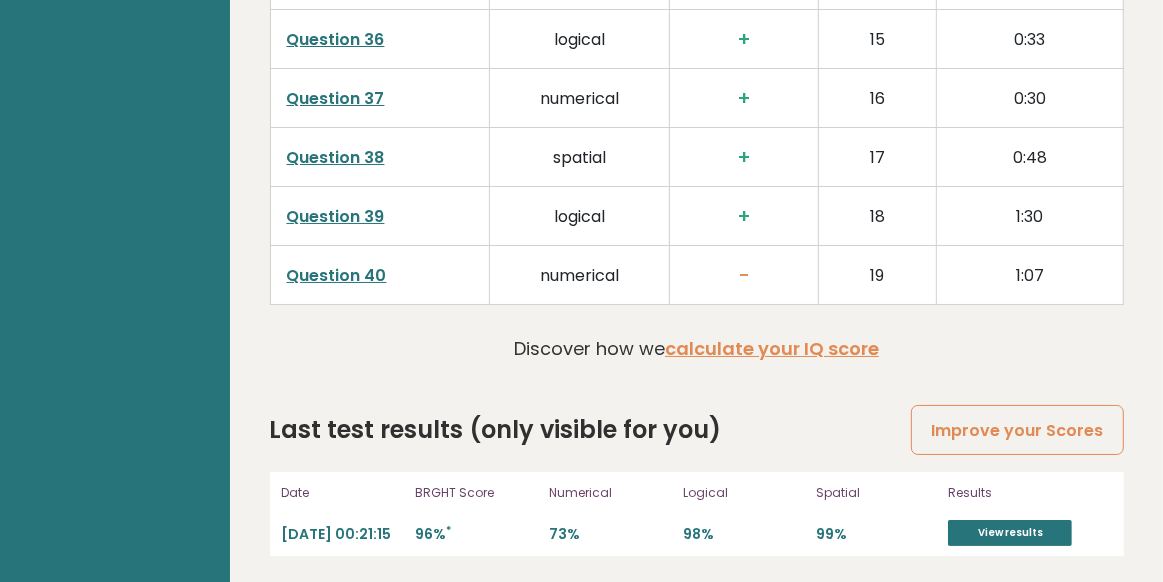 scroll, scrollTop: 5306, scrollLeft: 0, axis: vertical 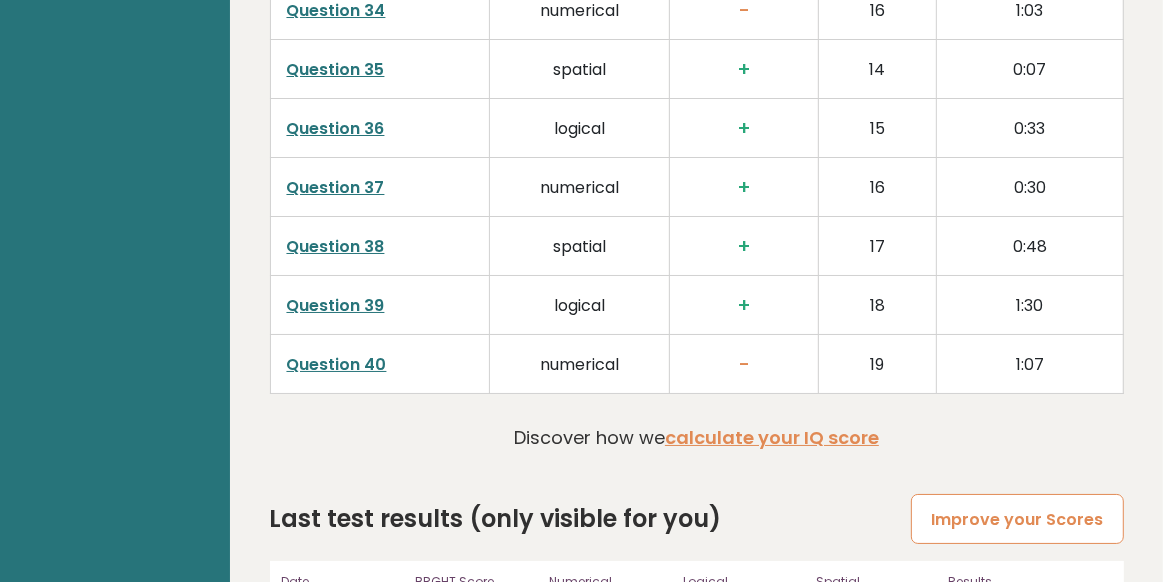 click on "Improve your Scores" at bounding box center [1017, 519] 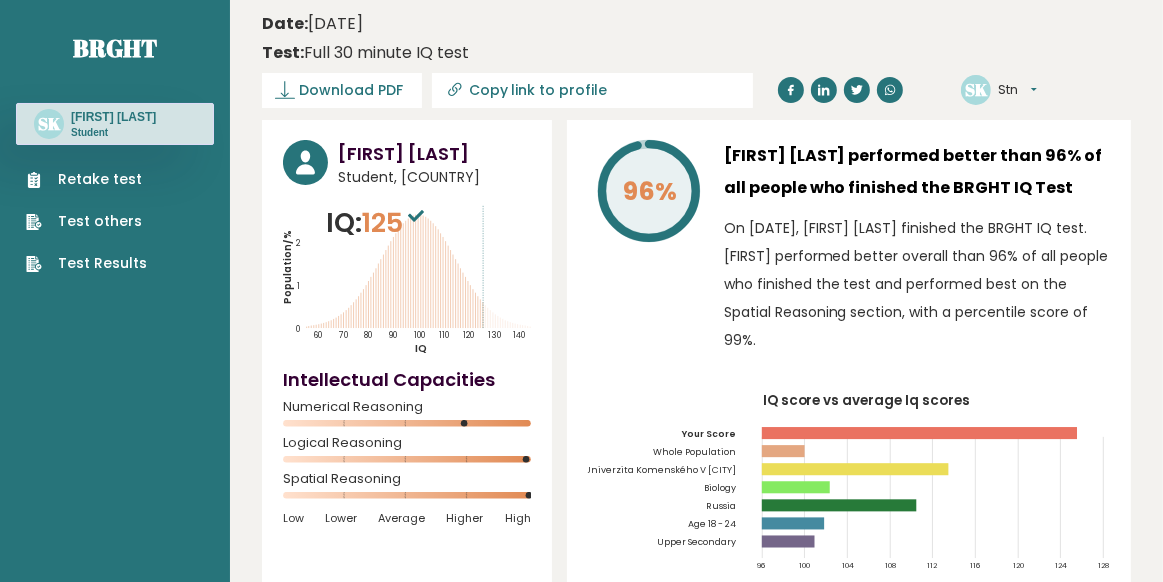 scroll, scrollTop: 0, scrollLeft: 0, axis: both 